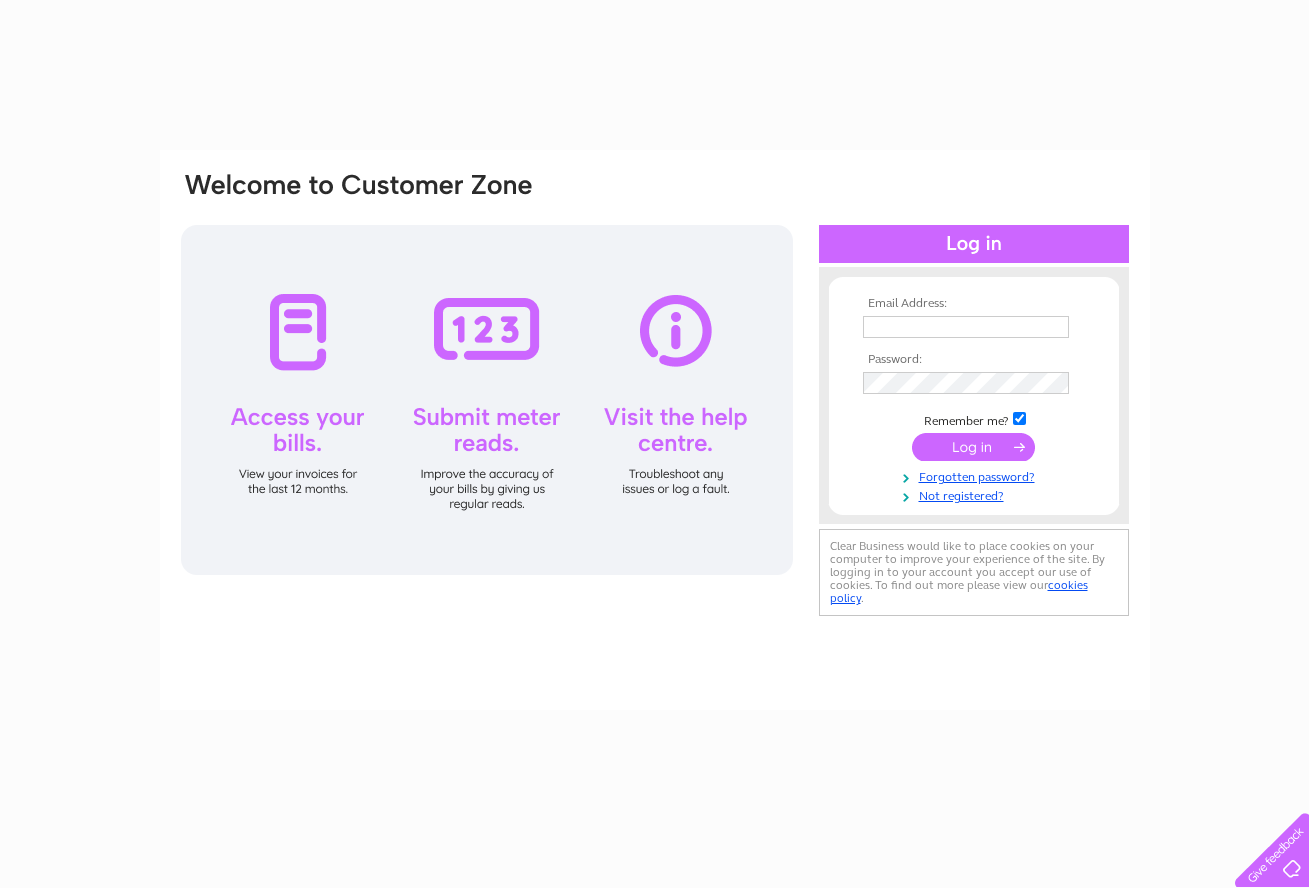 scroll, scrollTop: 0, scrollLeft: 0, axis: both 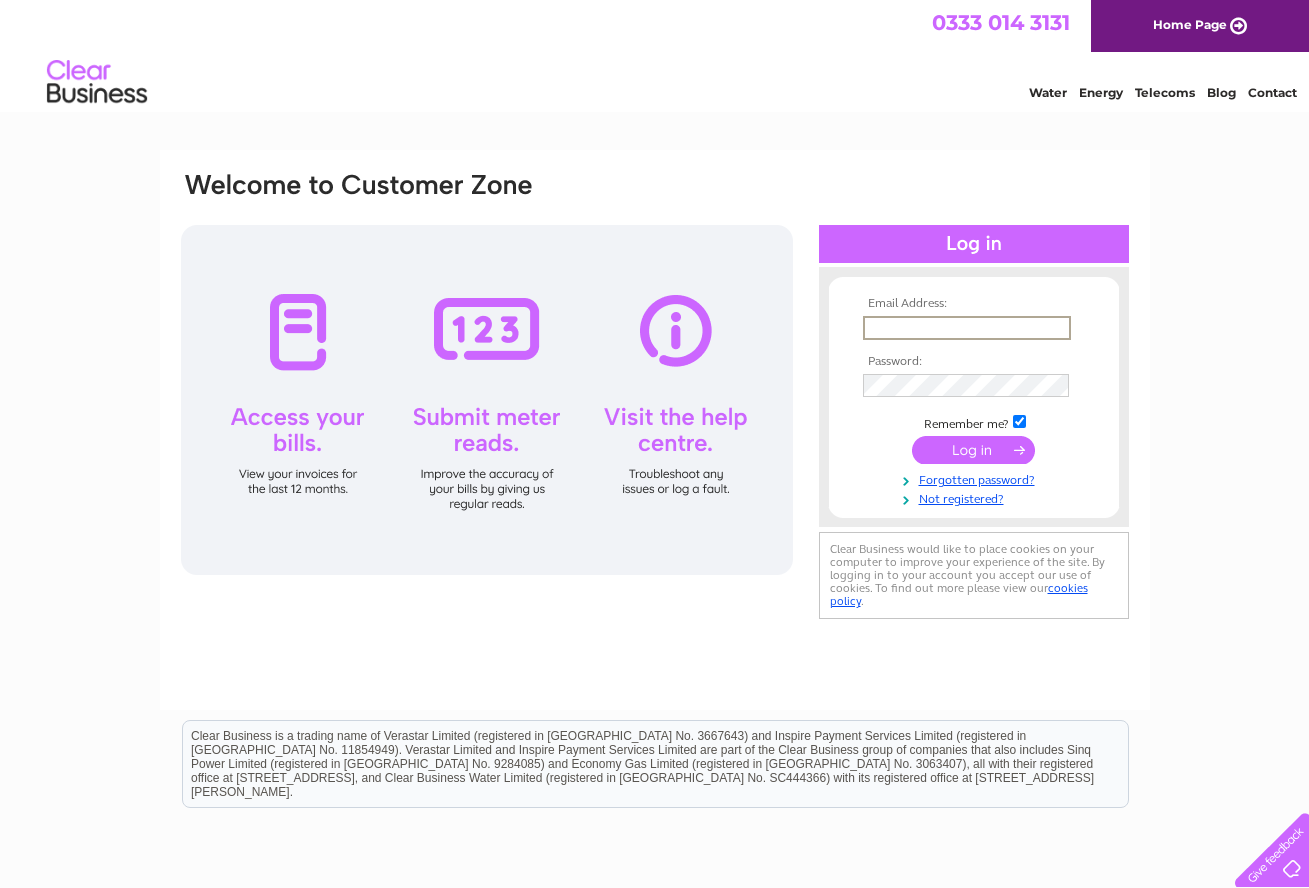 type on "[PERSON_NAME][EMAIL_ADDRESS][PERSON_NAME][DOMAIN_NAME]" 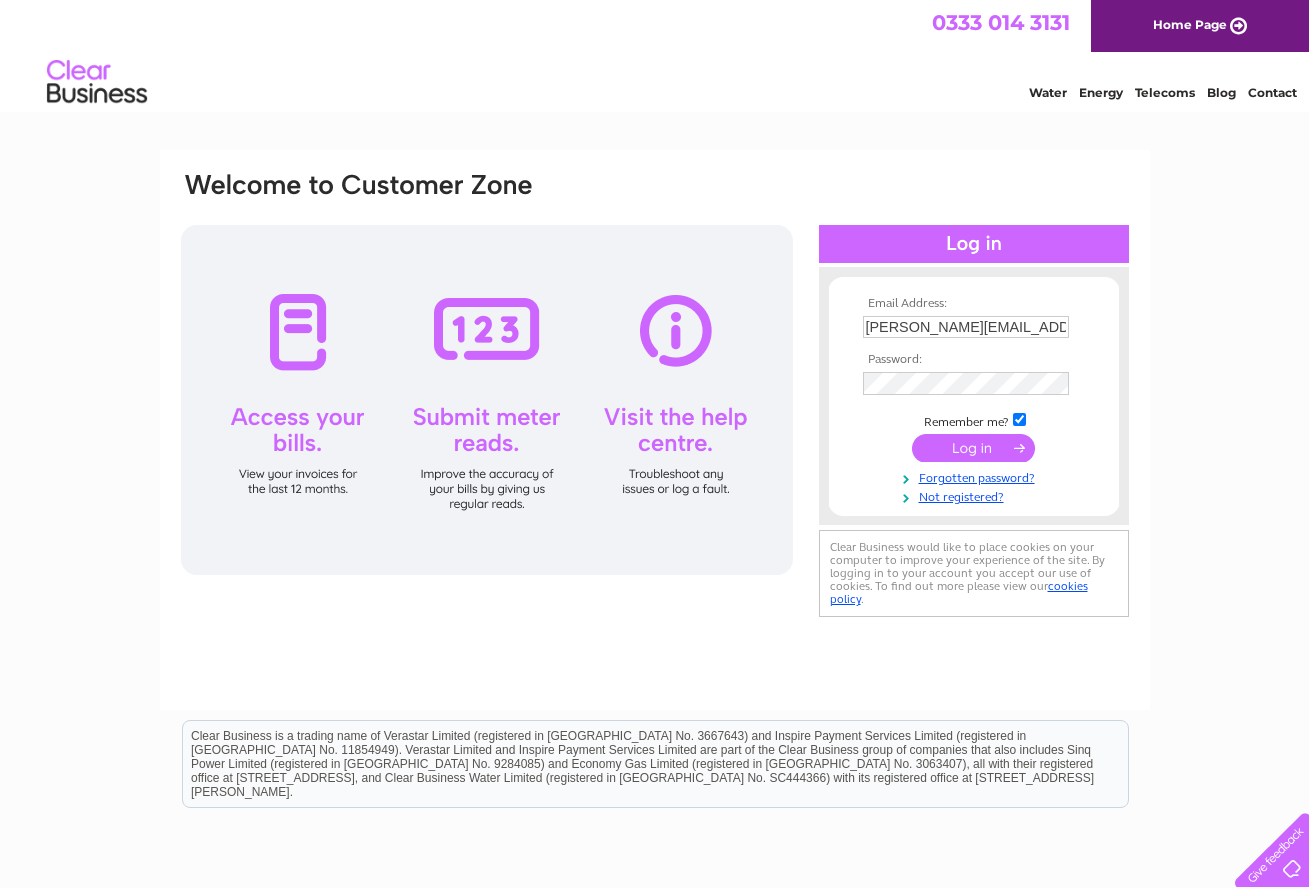 click at bounding box center [973, 448] 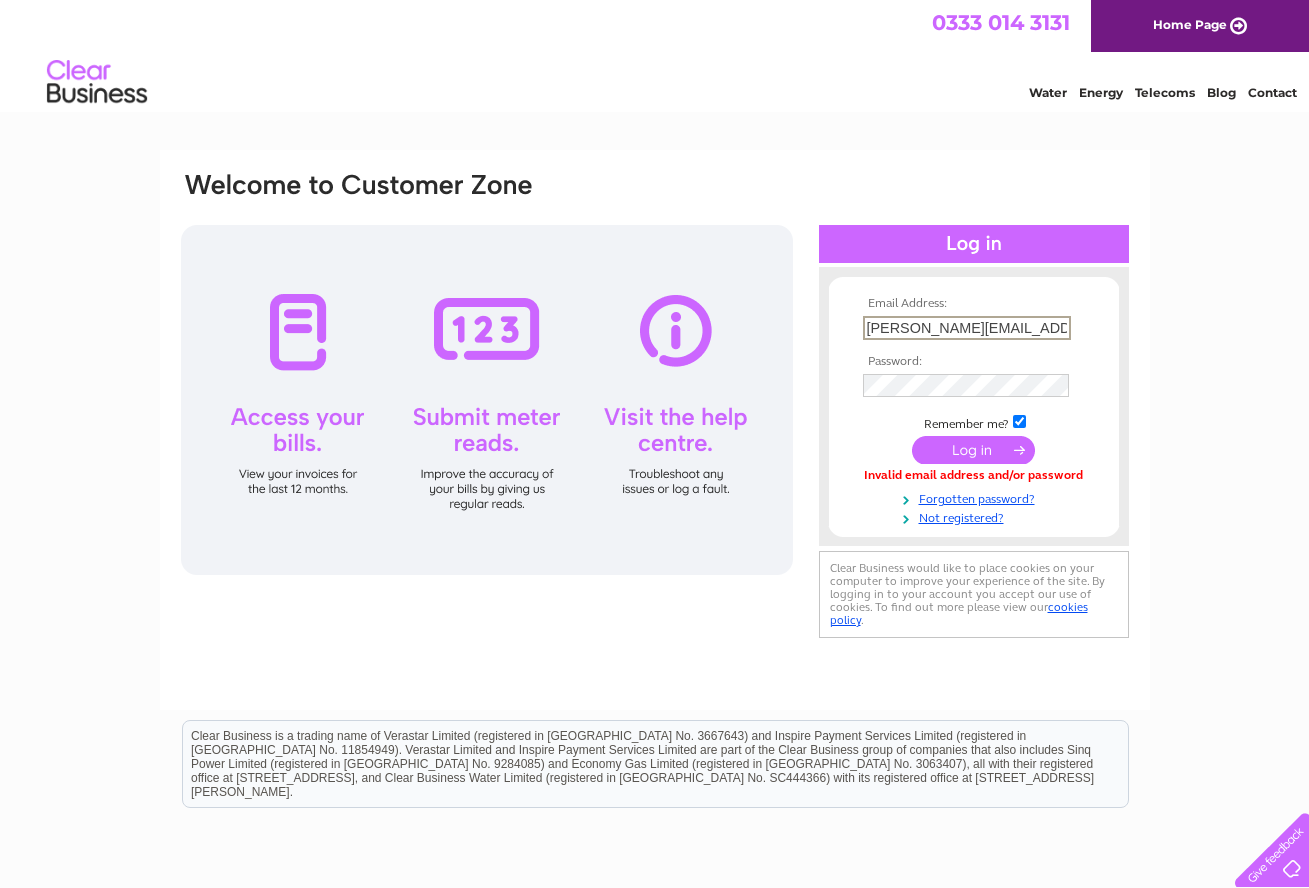 scroll, scrollTop: 0, scrollLeft: 0, axis: both 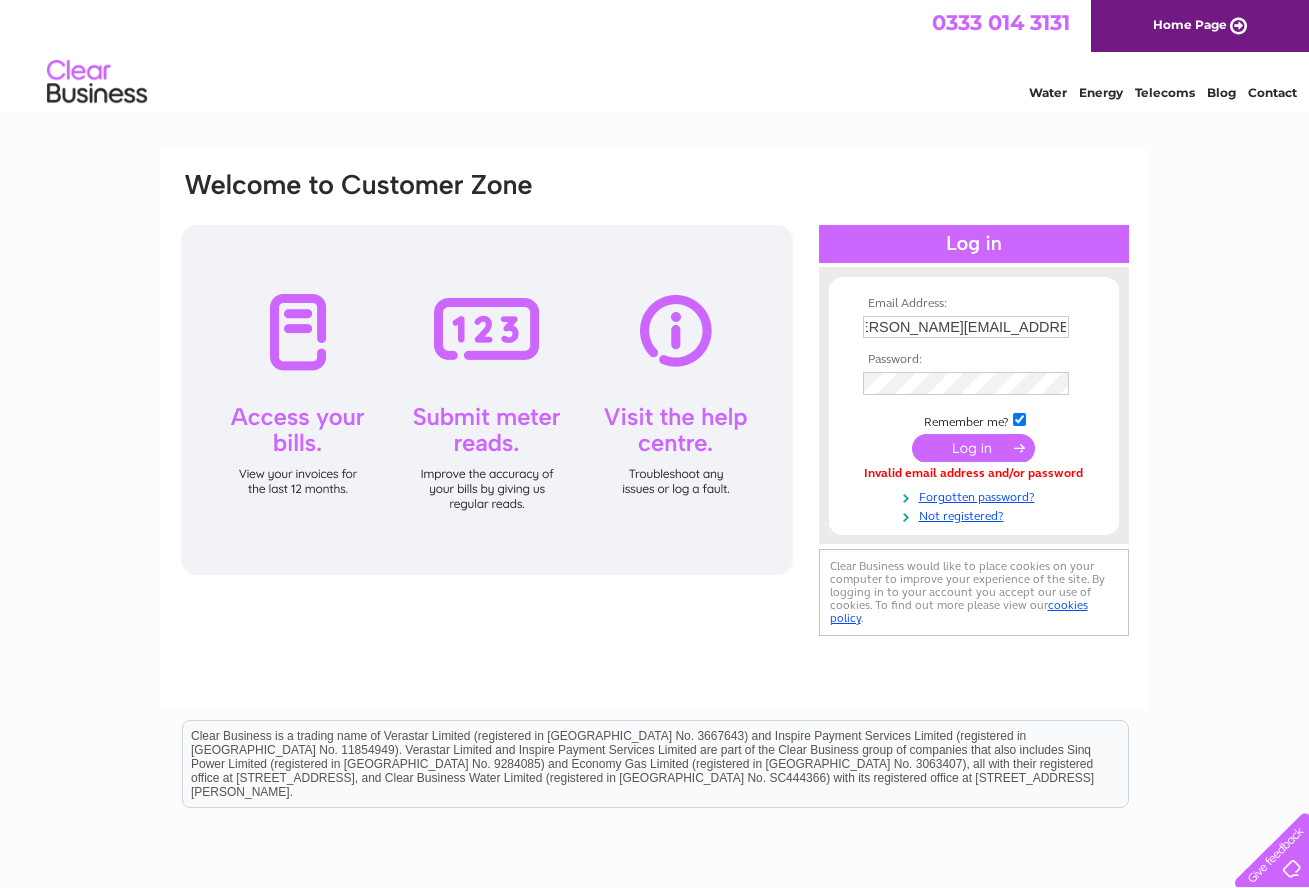 click at bounding box center [973, 448] 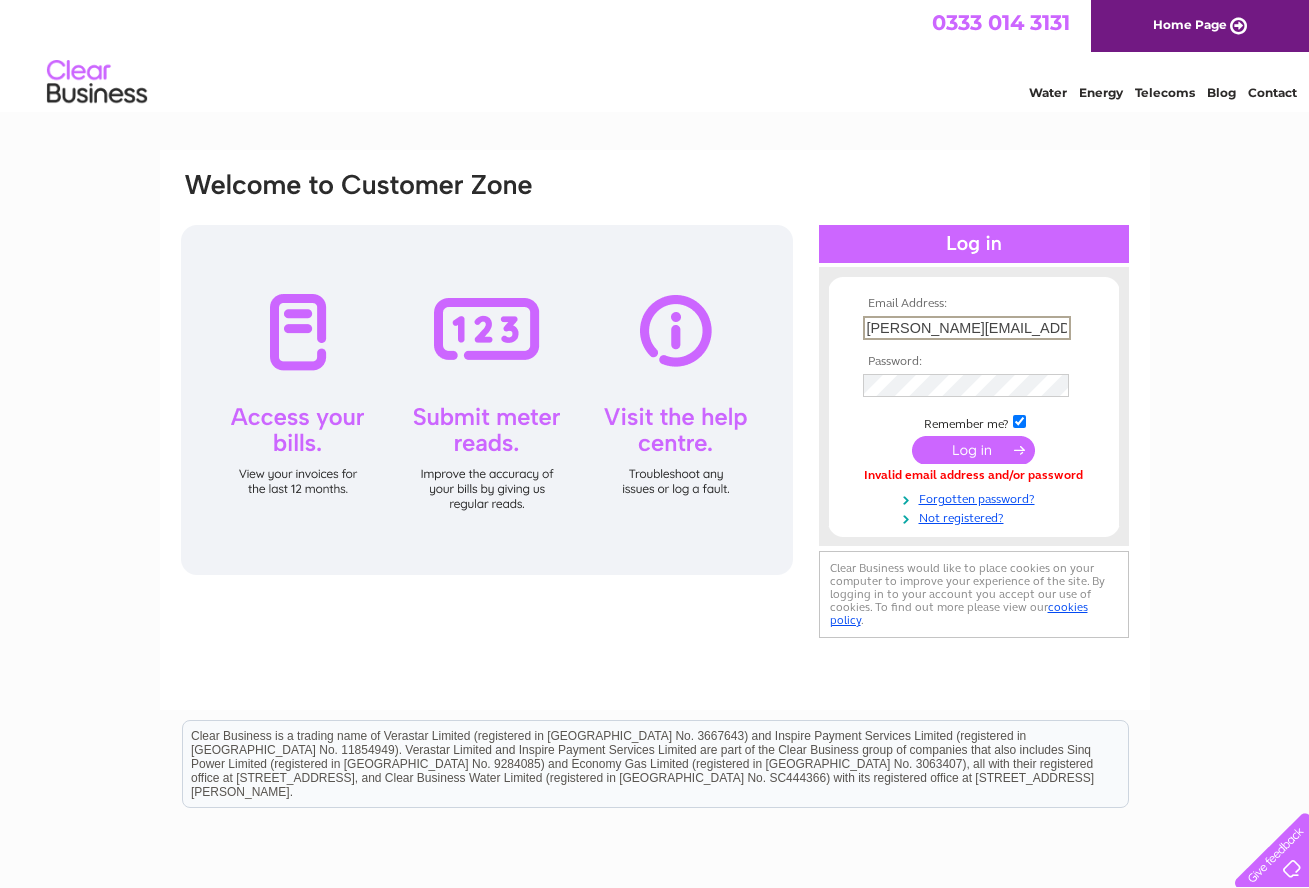 scroll, scrollTop: 0, scrollLeft: 0, axis: both 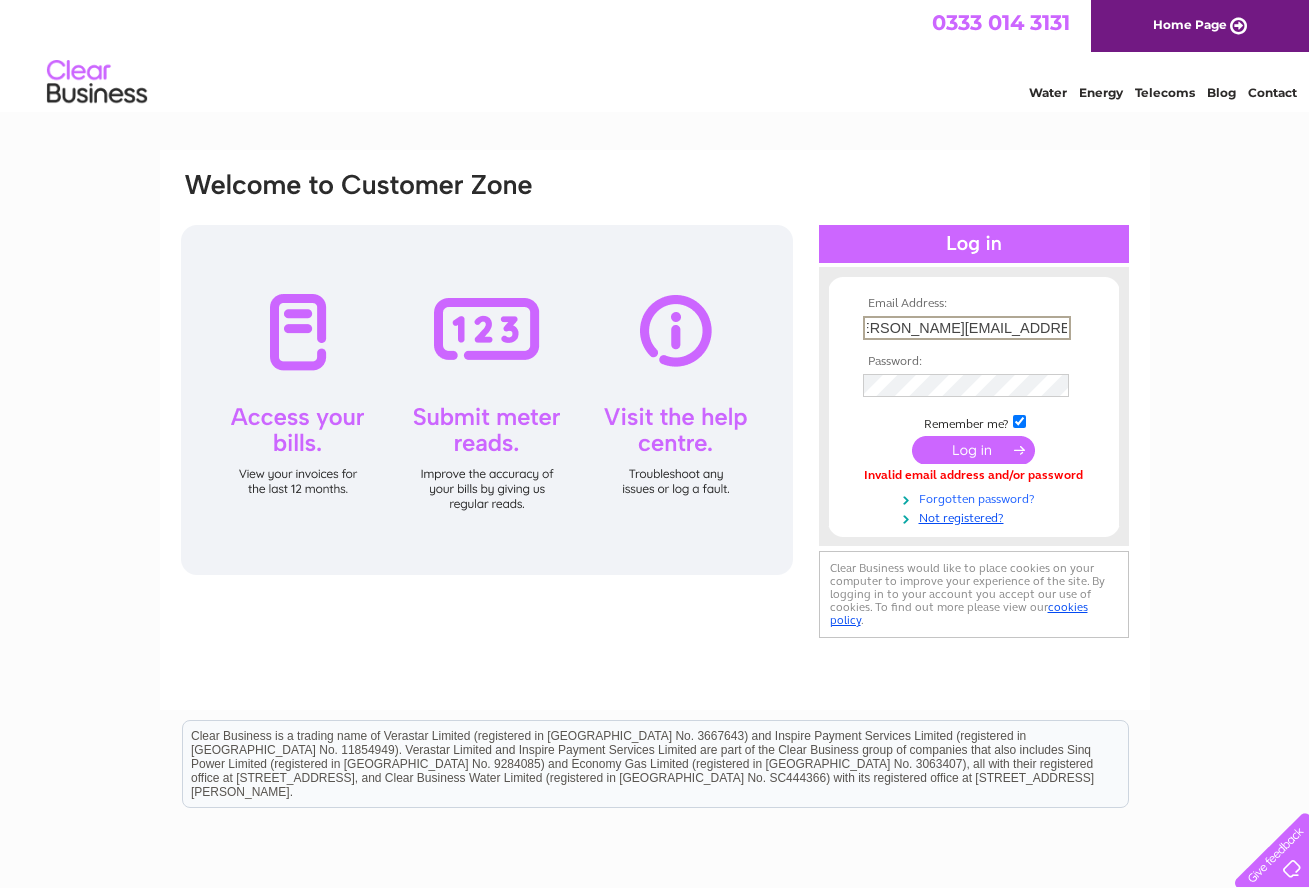 click on "Forgotten password?" at bounding box center [976, 497] 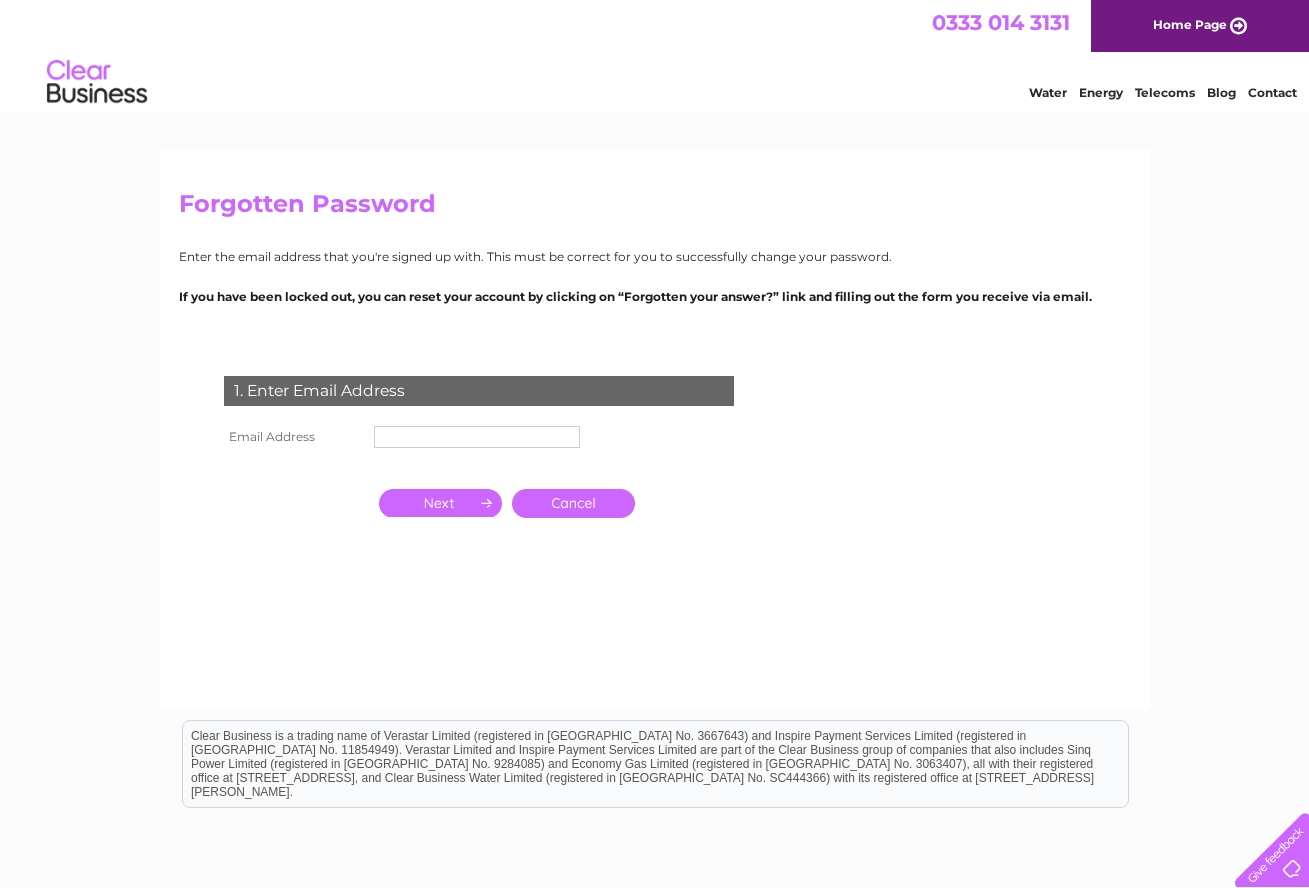 scroll, scrollTop: 0, scrollLeft: 0, axis: both 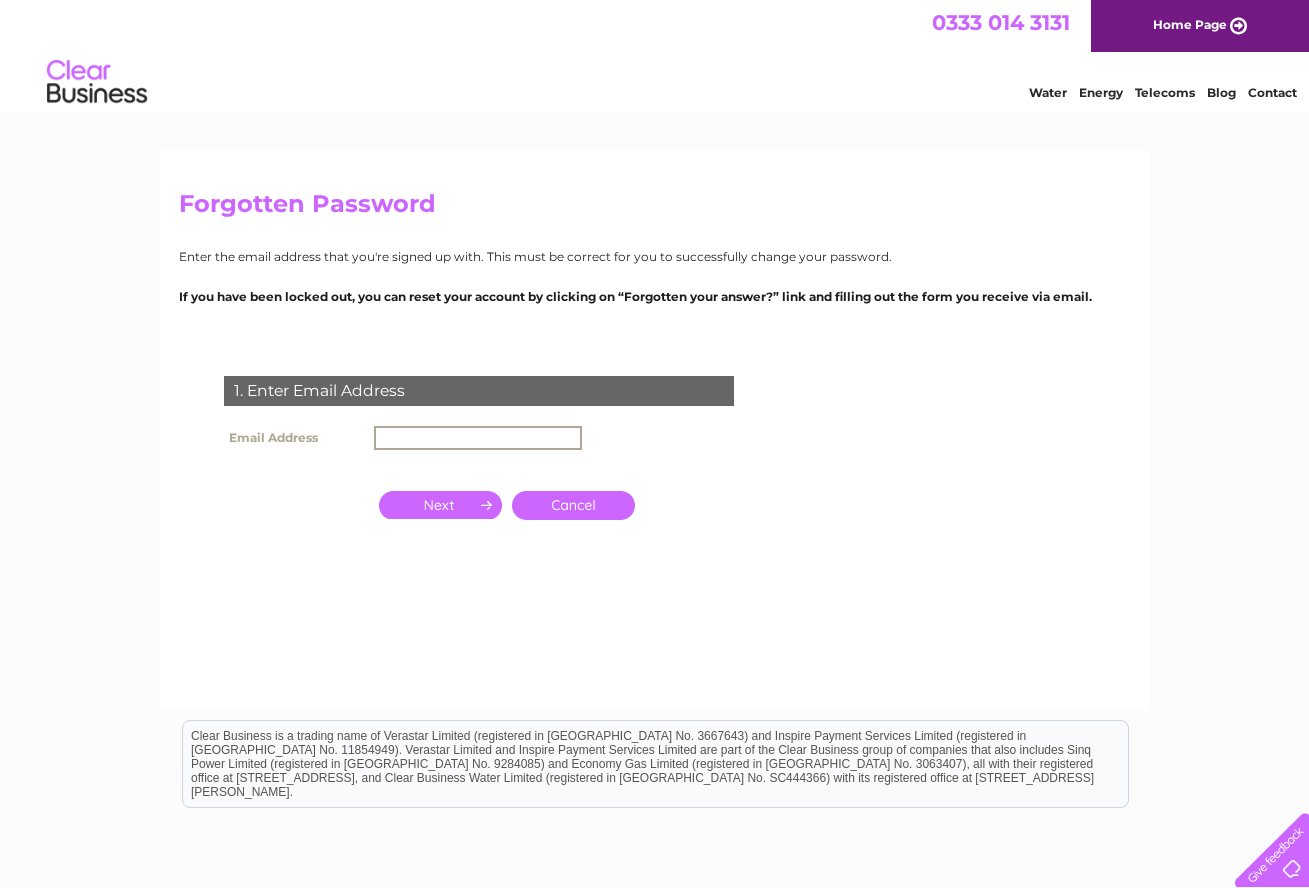 click at bounding box center [478, 438] 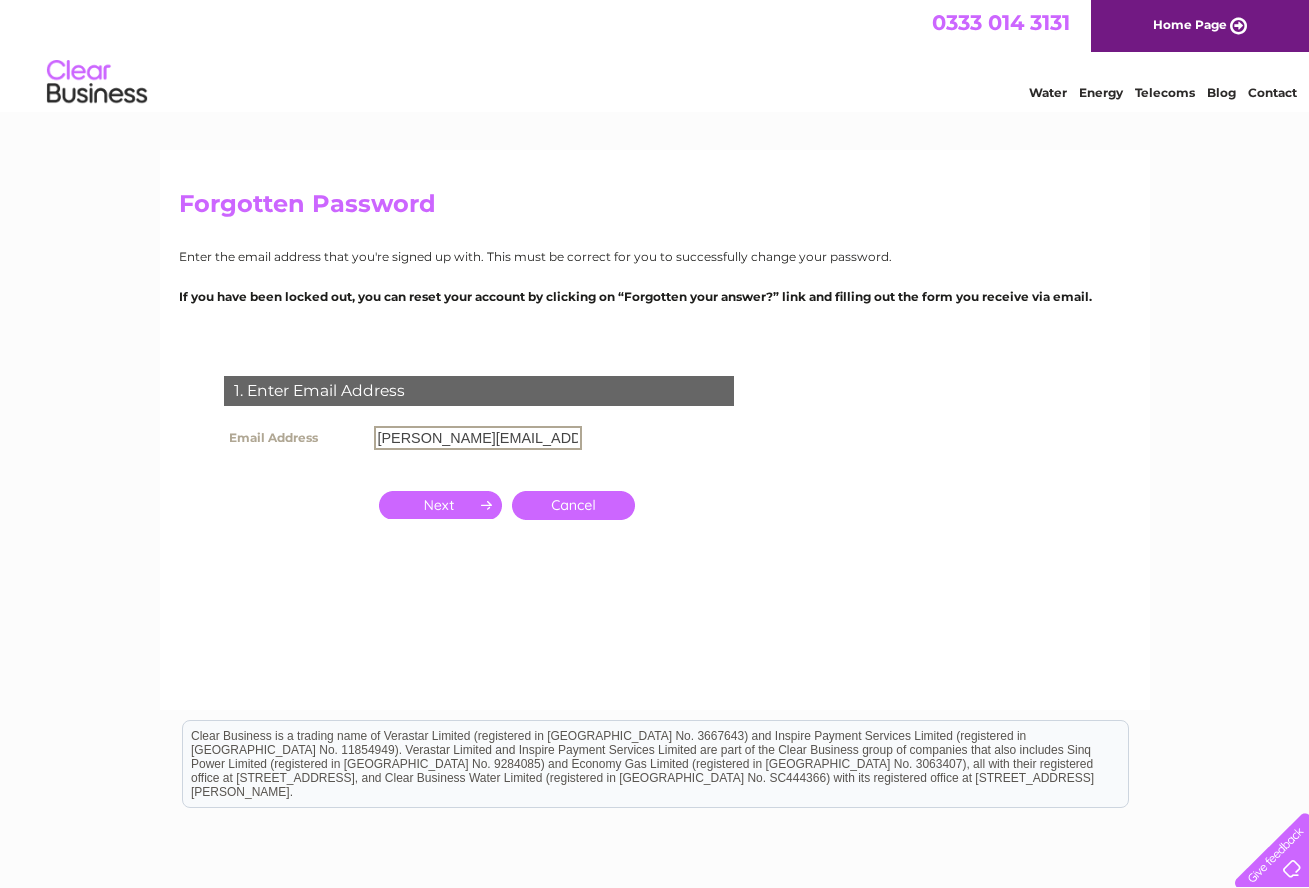 type on "[PERSON_NAME][EMAIL_ADDRESS][PERSON_NAME][DOMAIN_NAME]" 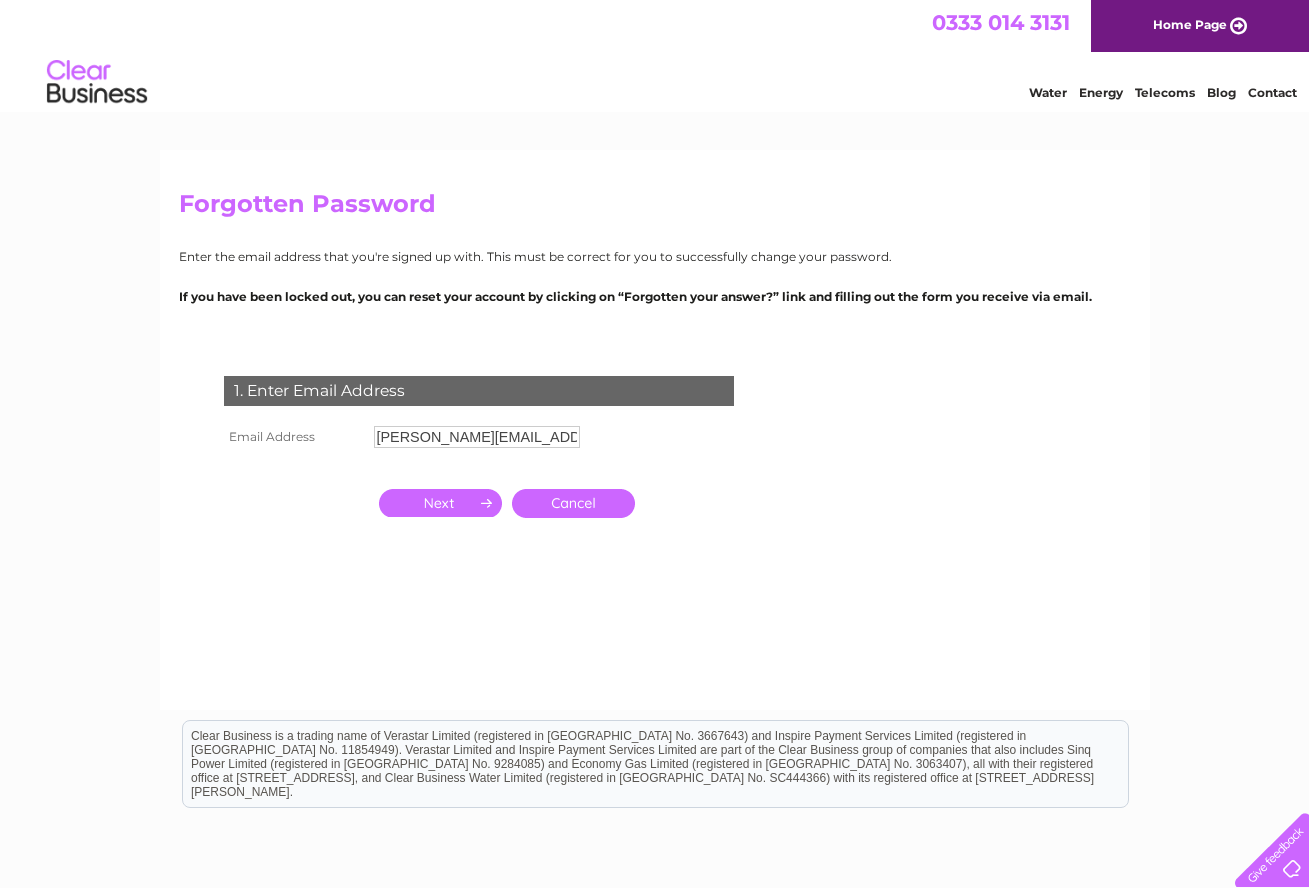 click at bounding box center [440, 503] 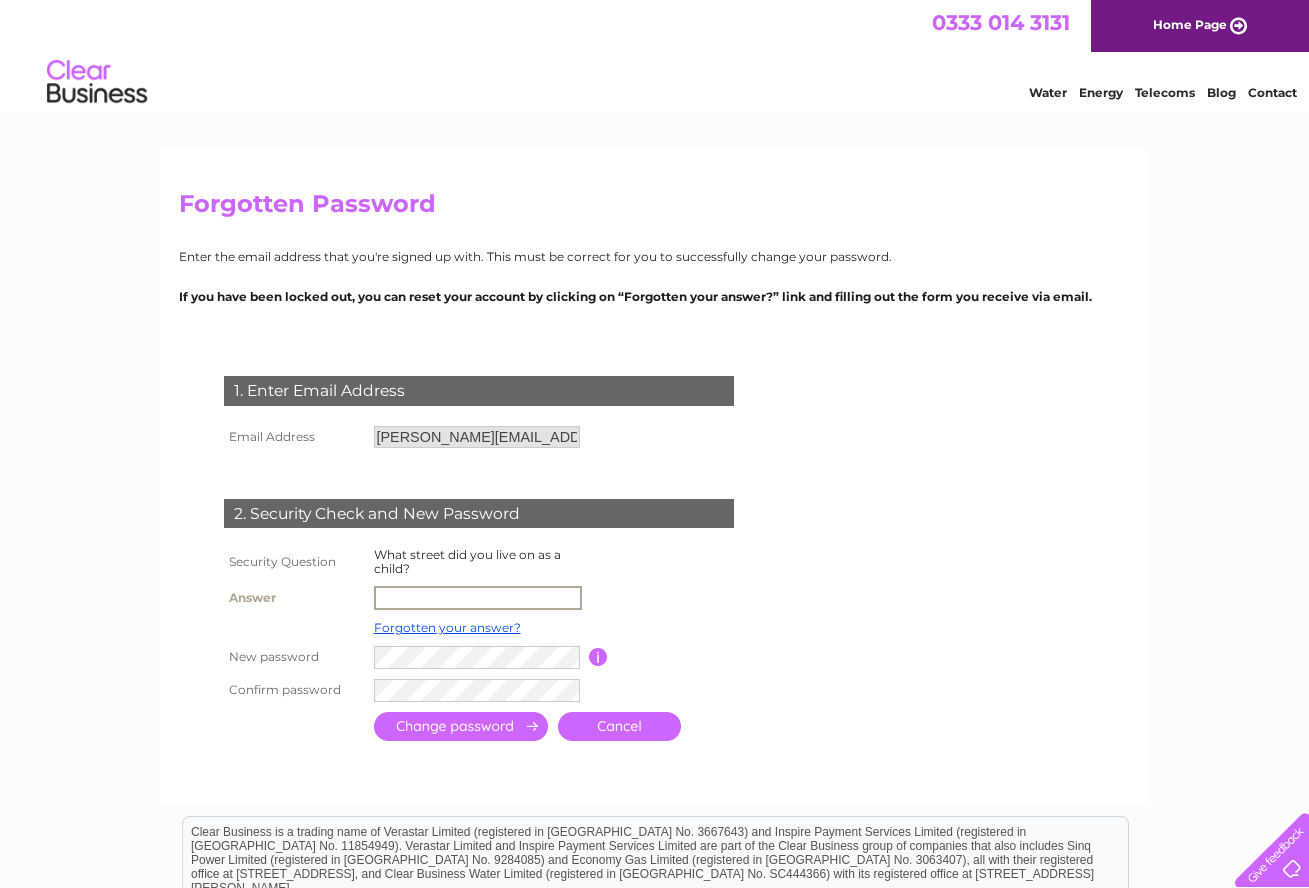 click at bounding box center (478, 598) 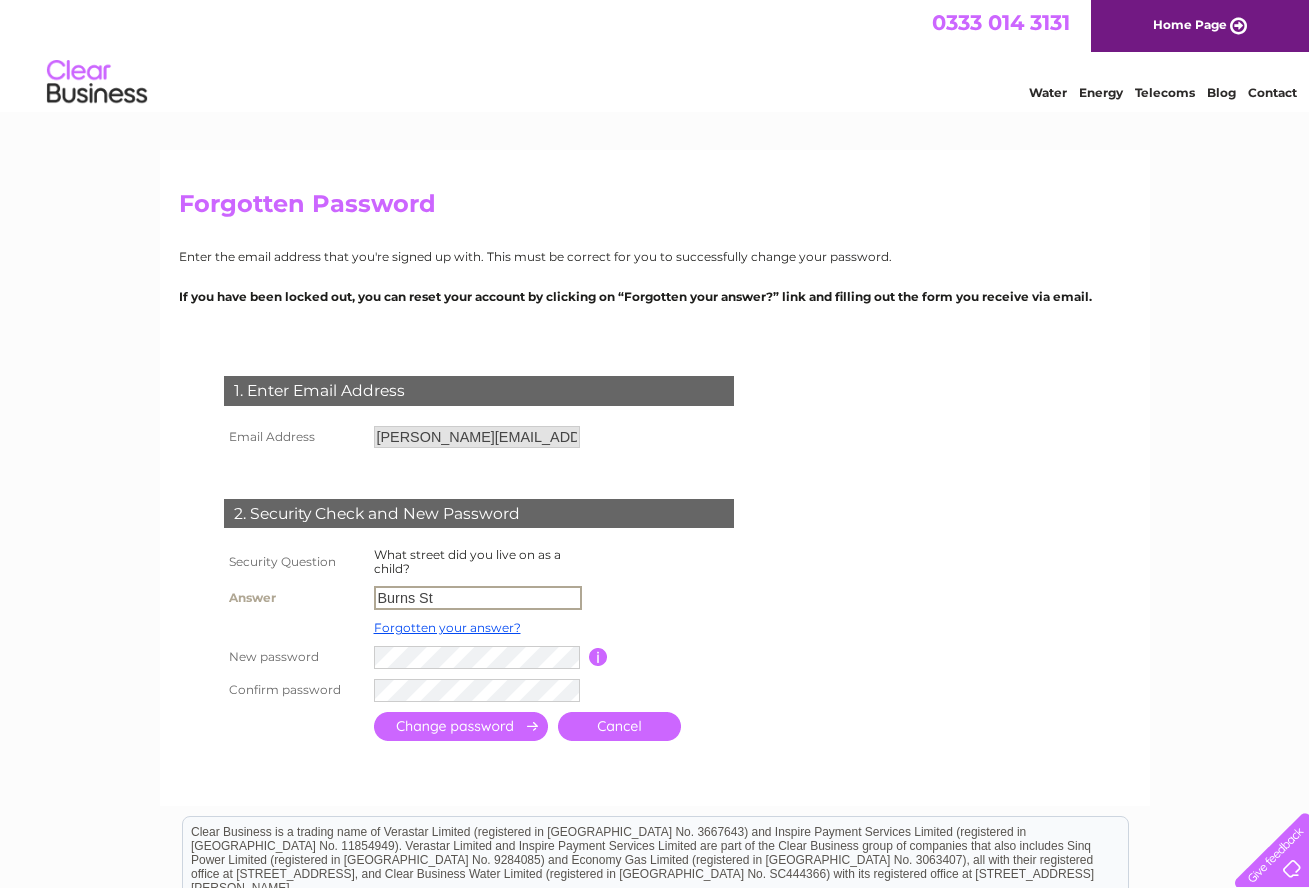 type on "Burns St" 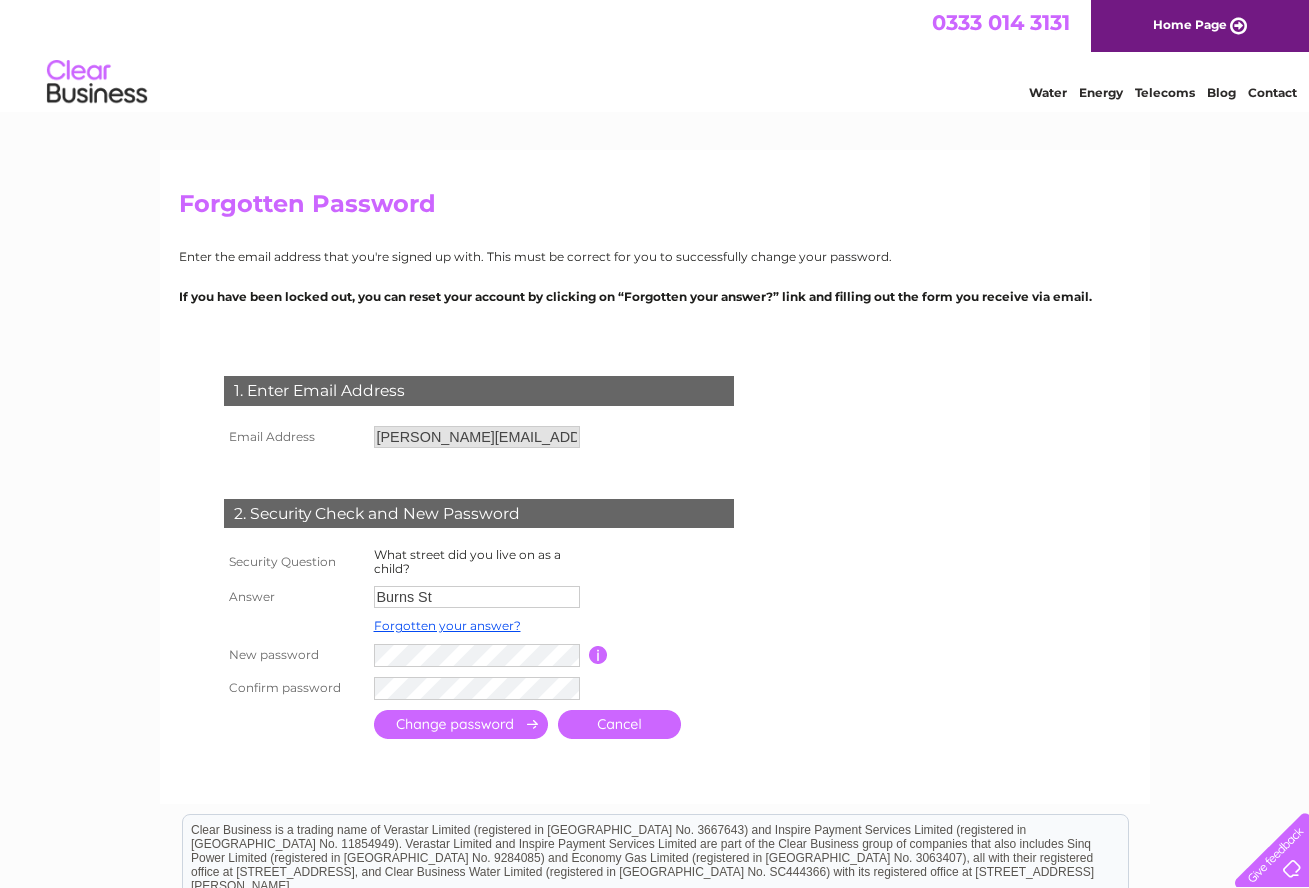 click at bounding box center (461, 724) 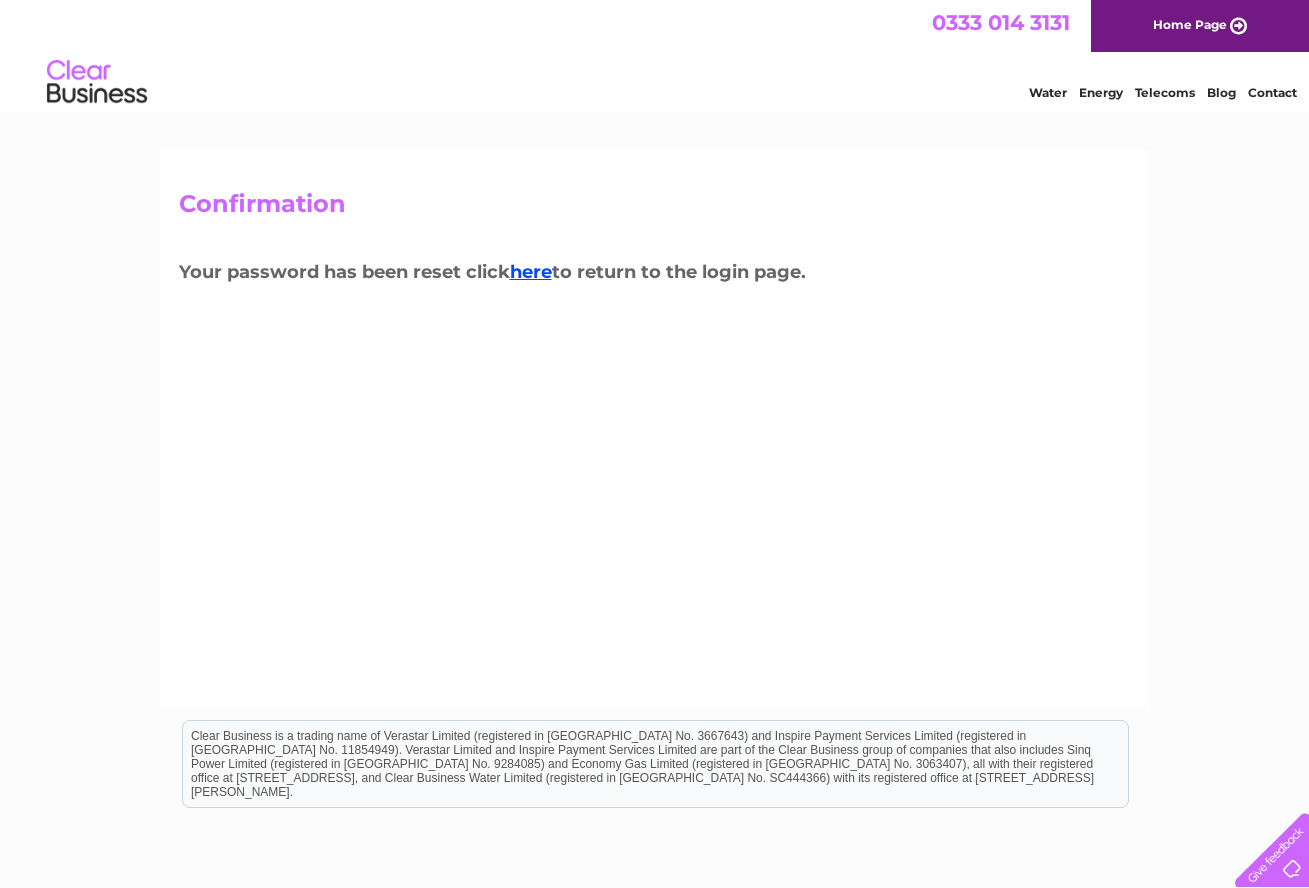 scroll, scrollTop: 0, scrollLeft: 0, axis: both 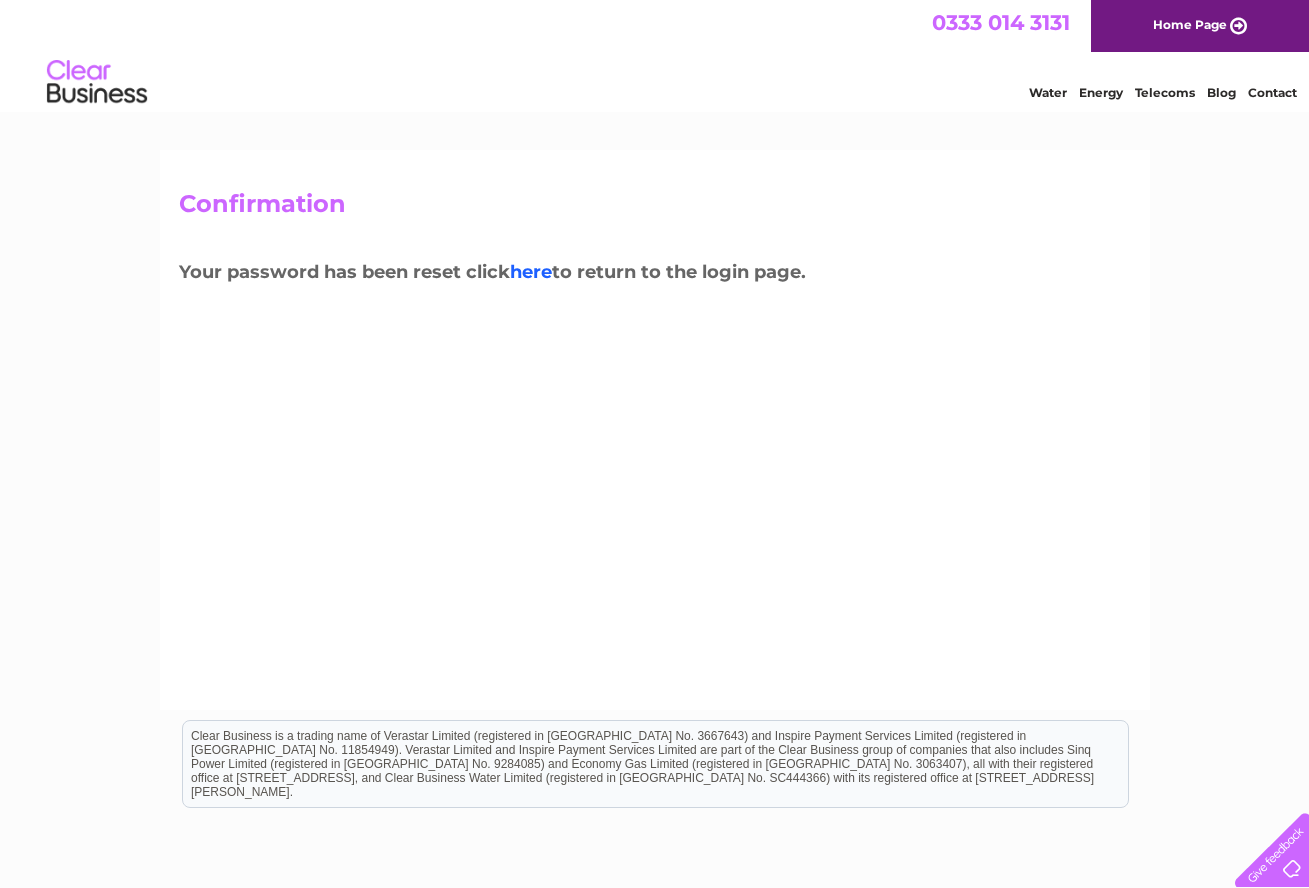 click on "here" at bounding box center [531, 272] 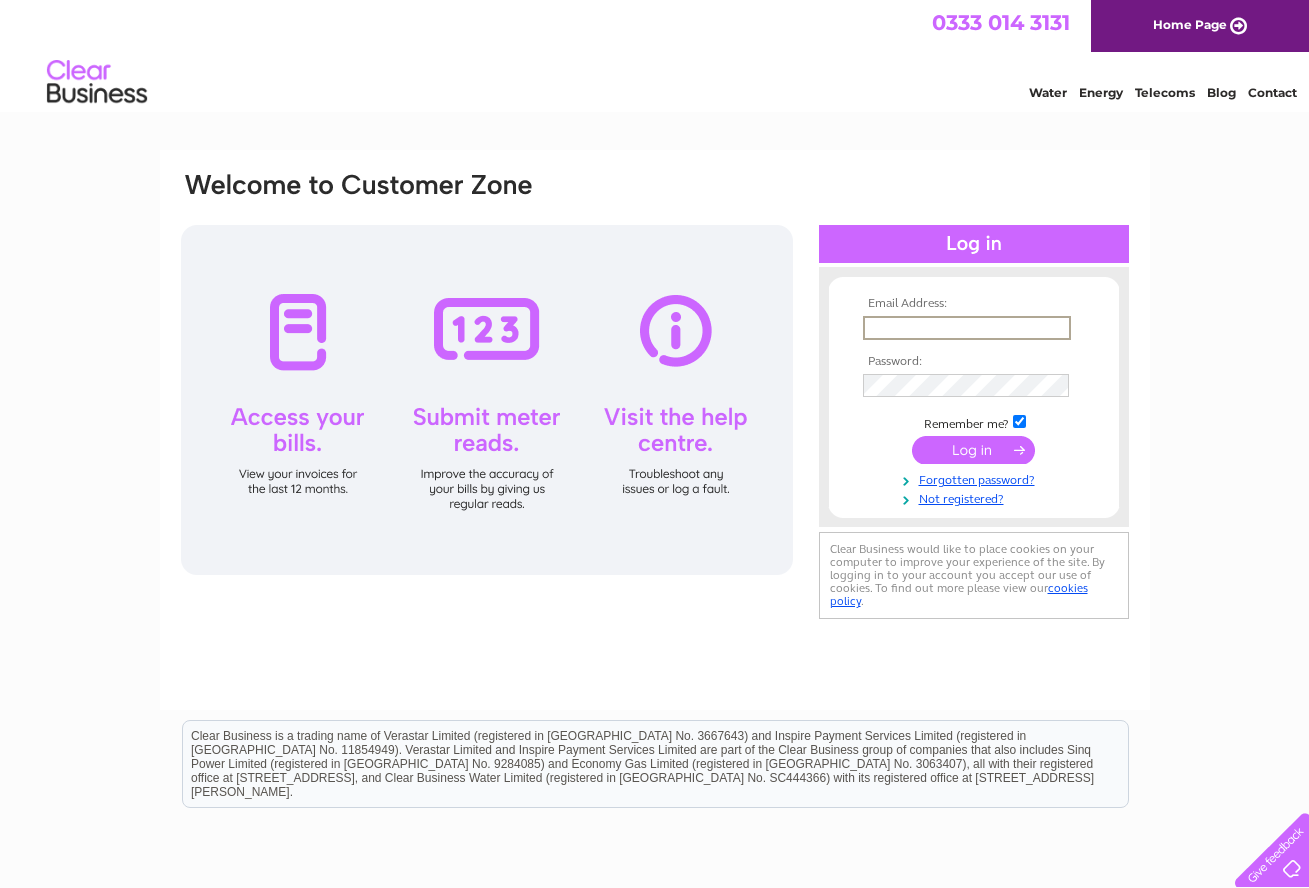 scroll, scrollTop: 0, scrollLeft: 0, axis: both 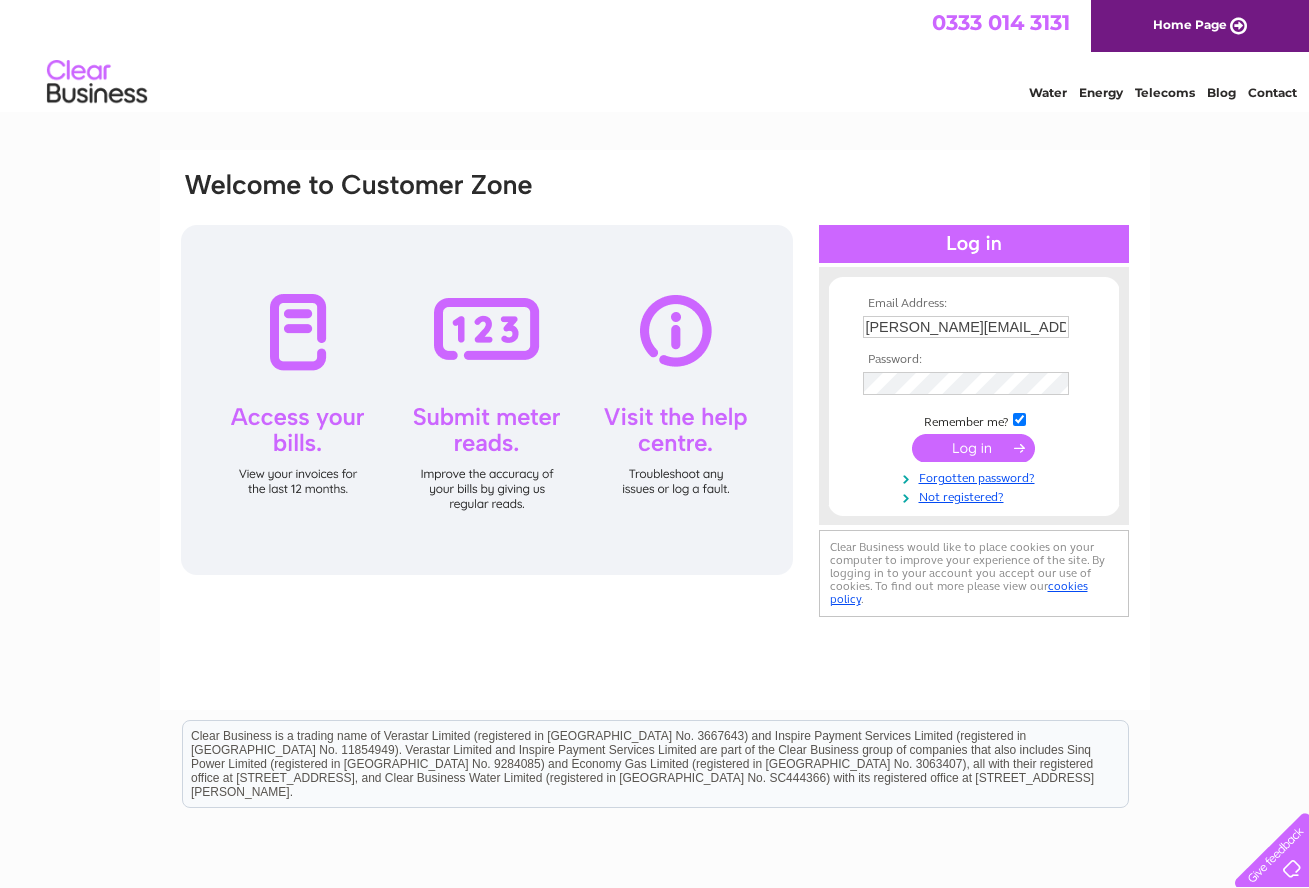 click at bounding box center [973, 448] 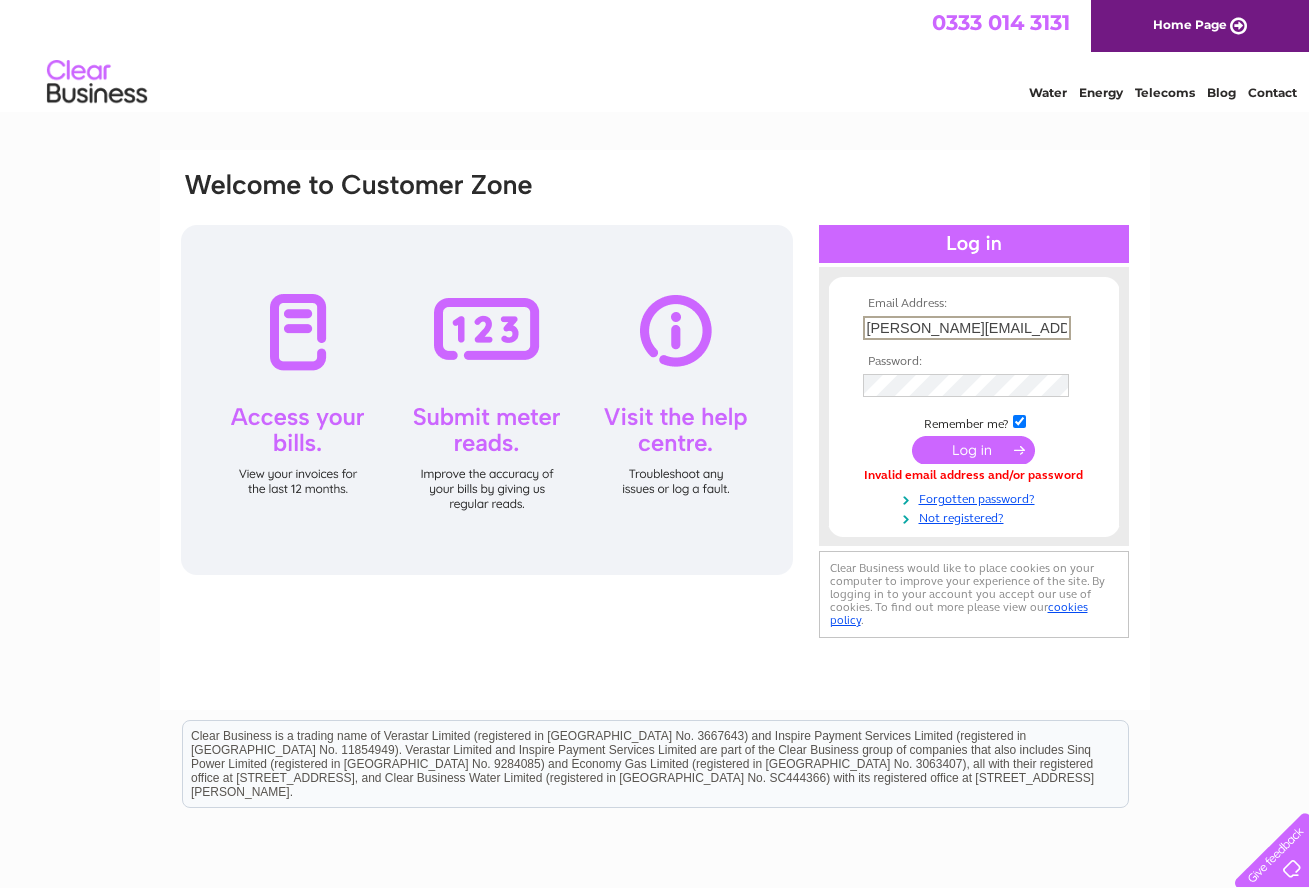 scroll, scrollTop: 0, scrollLeft: 0, axis: both 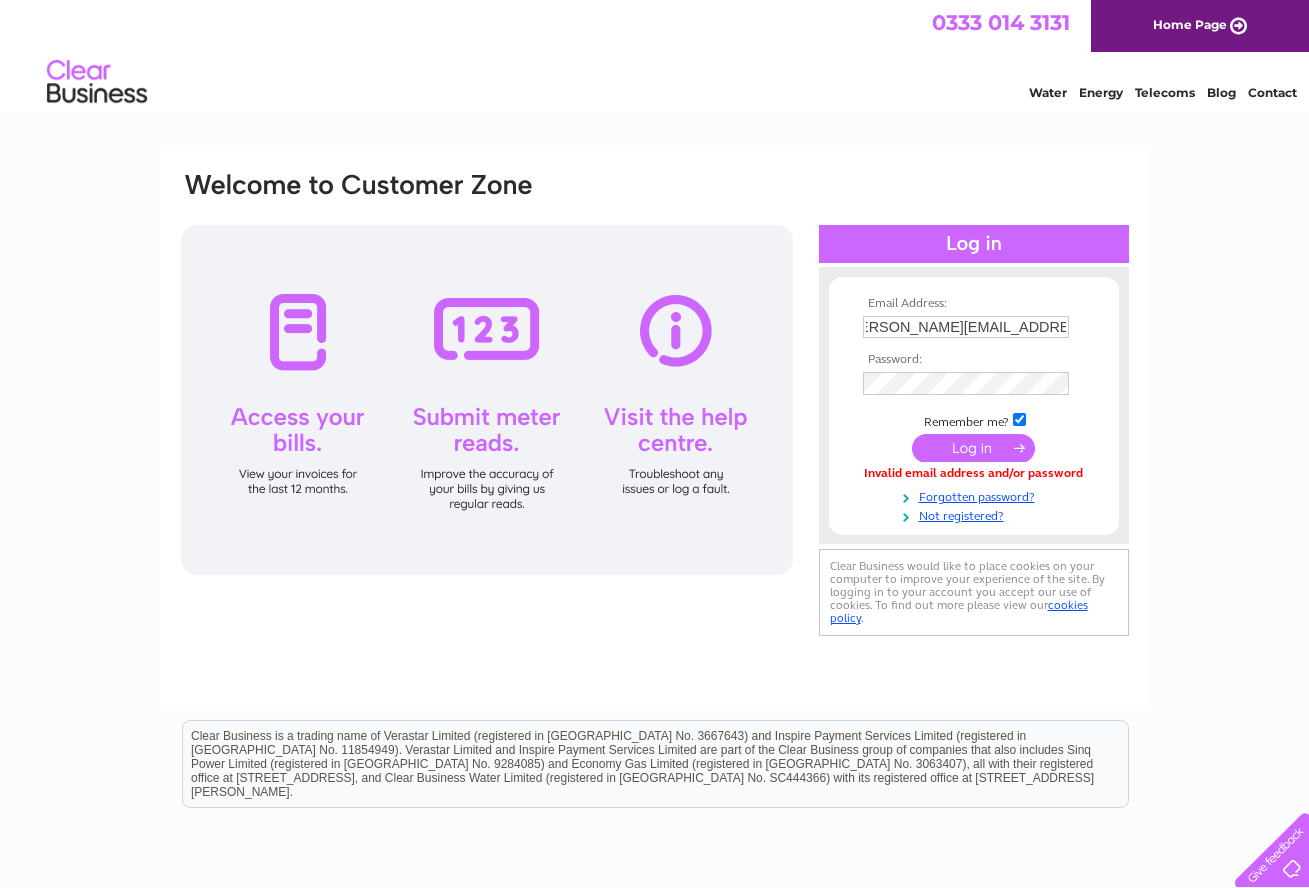 click at bounding box center [973, 448] 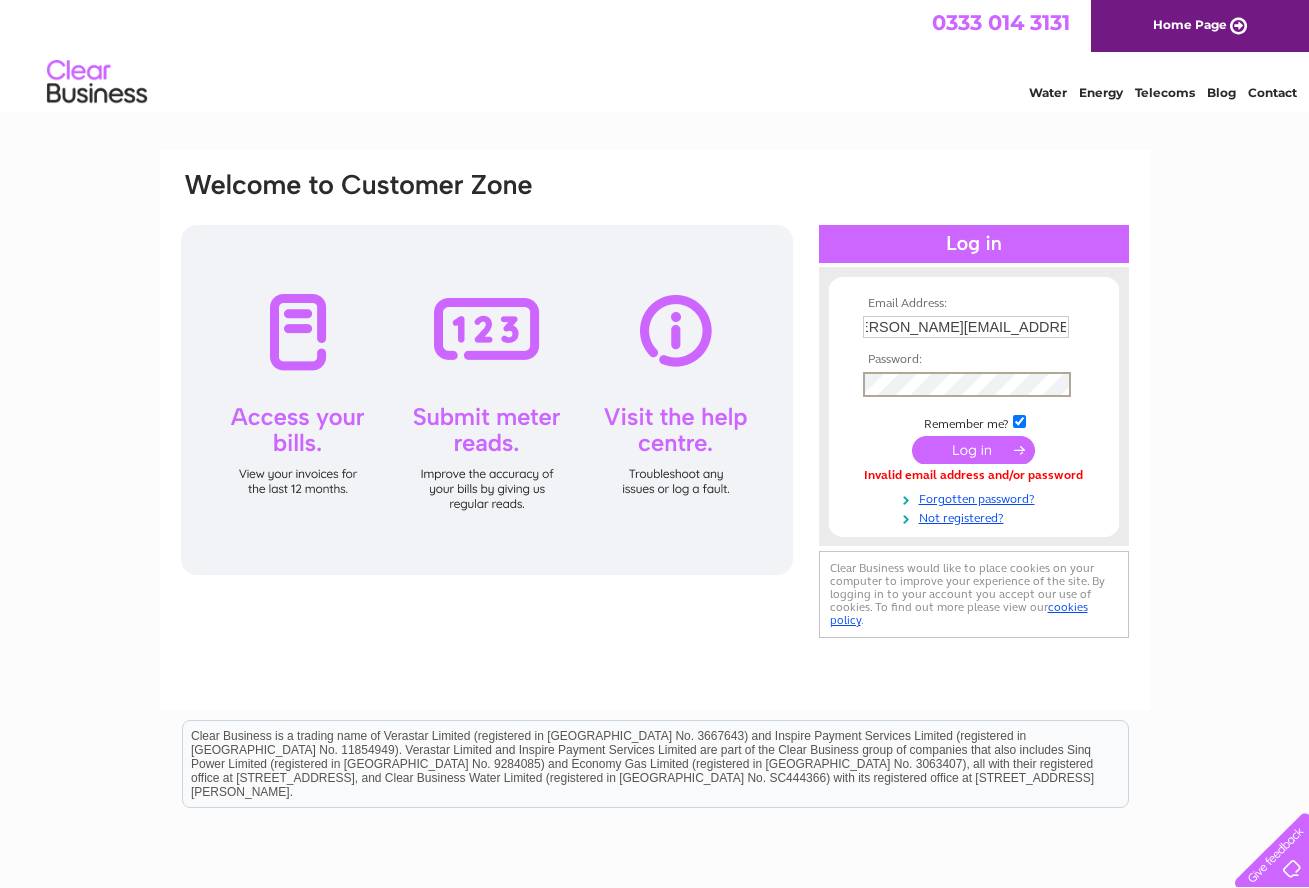 click at bounding box center [973, 450] 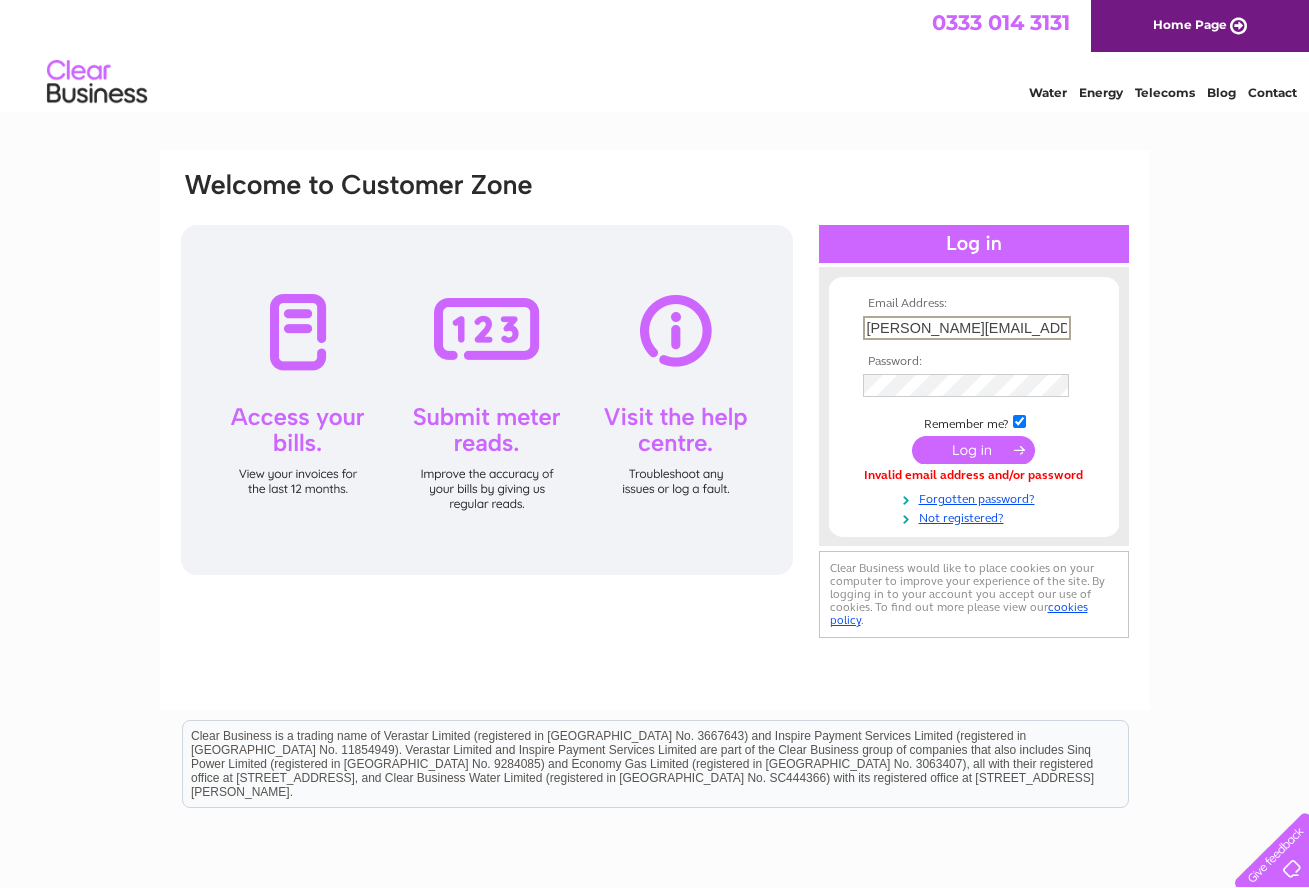 scroll, scrollTop: 0, scrollLeft: 0, axis: both 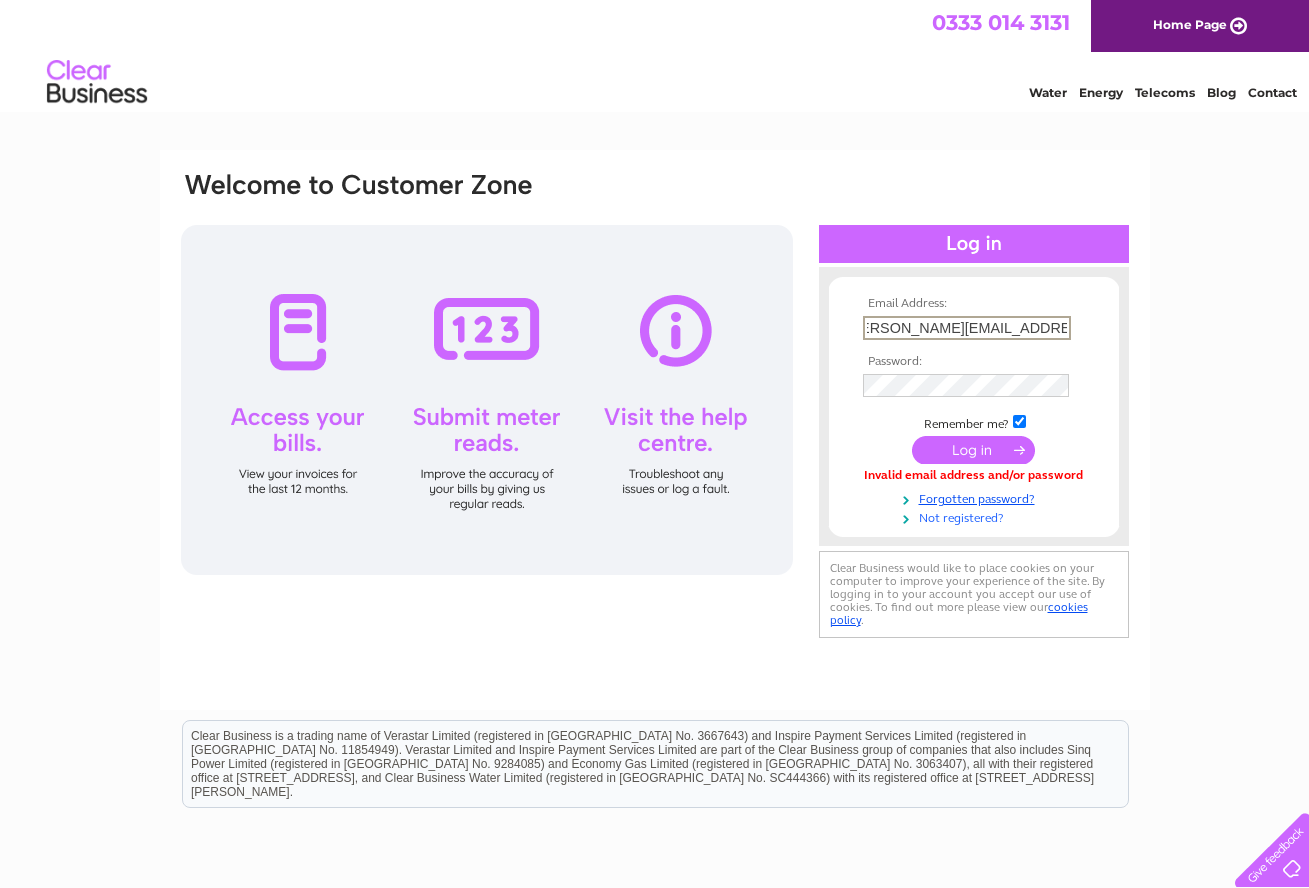 click on "Not registered?" at bounding box center (976, 516) 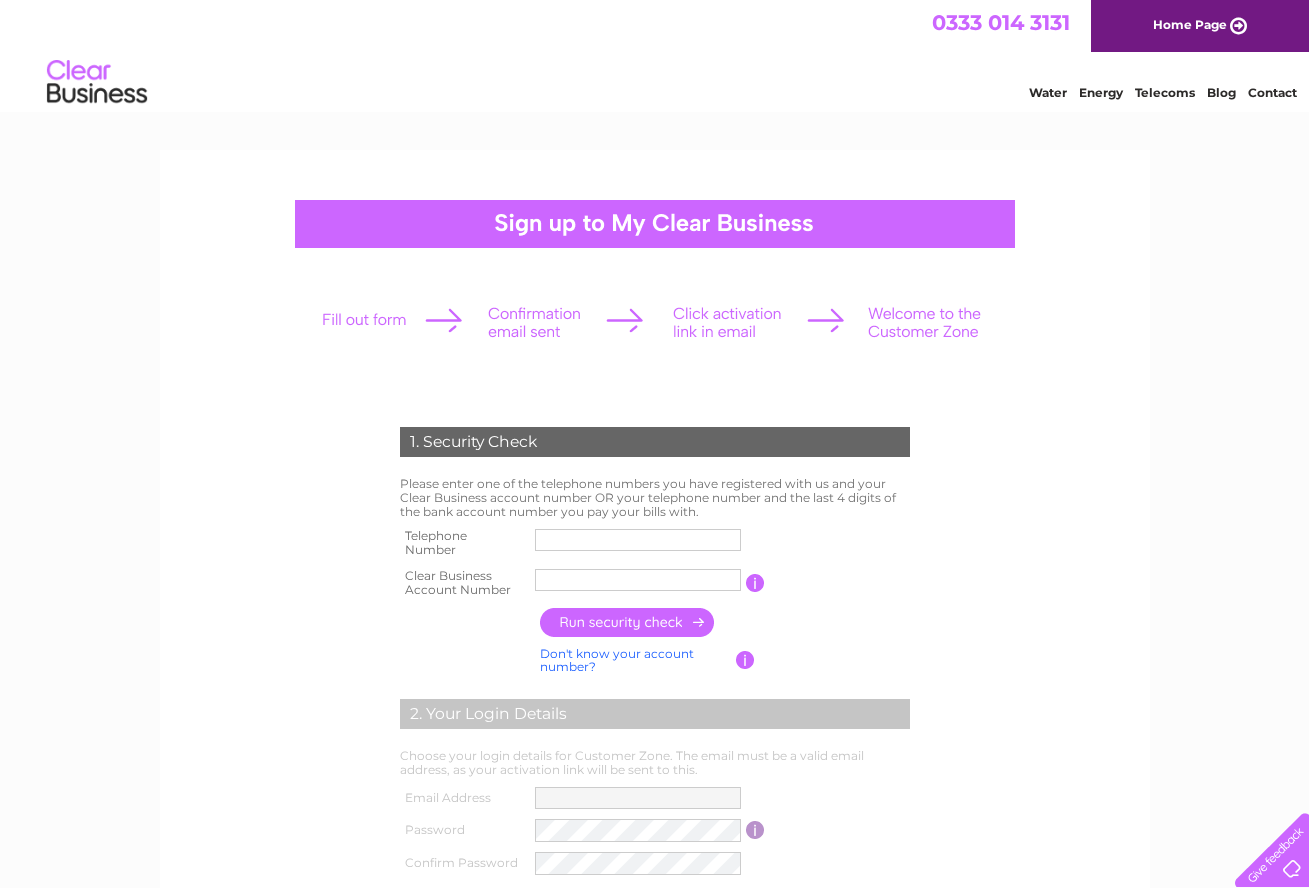 scroll, scrollTop: 0, scrollLeft: 0, axis: both 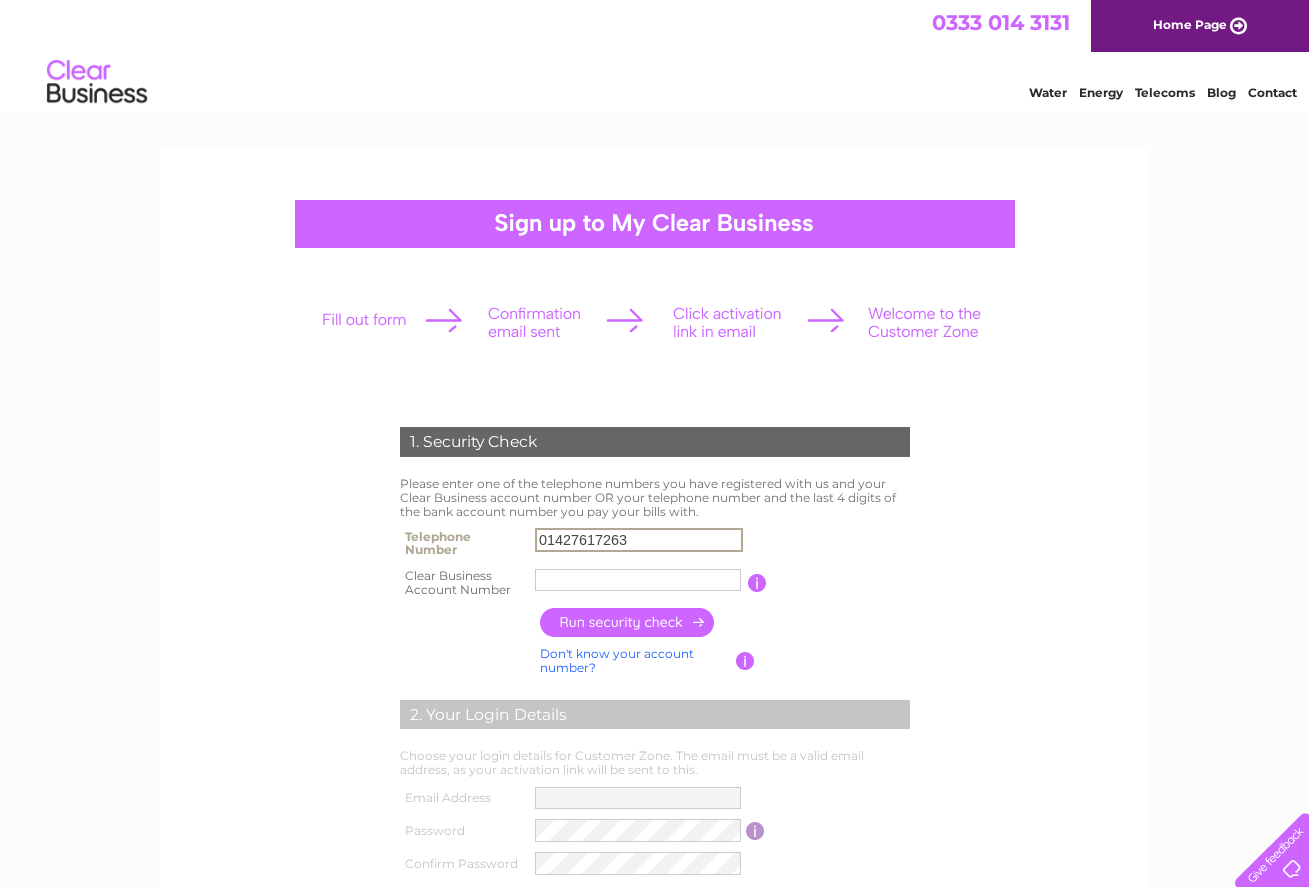 type on "01427617263" 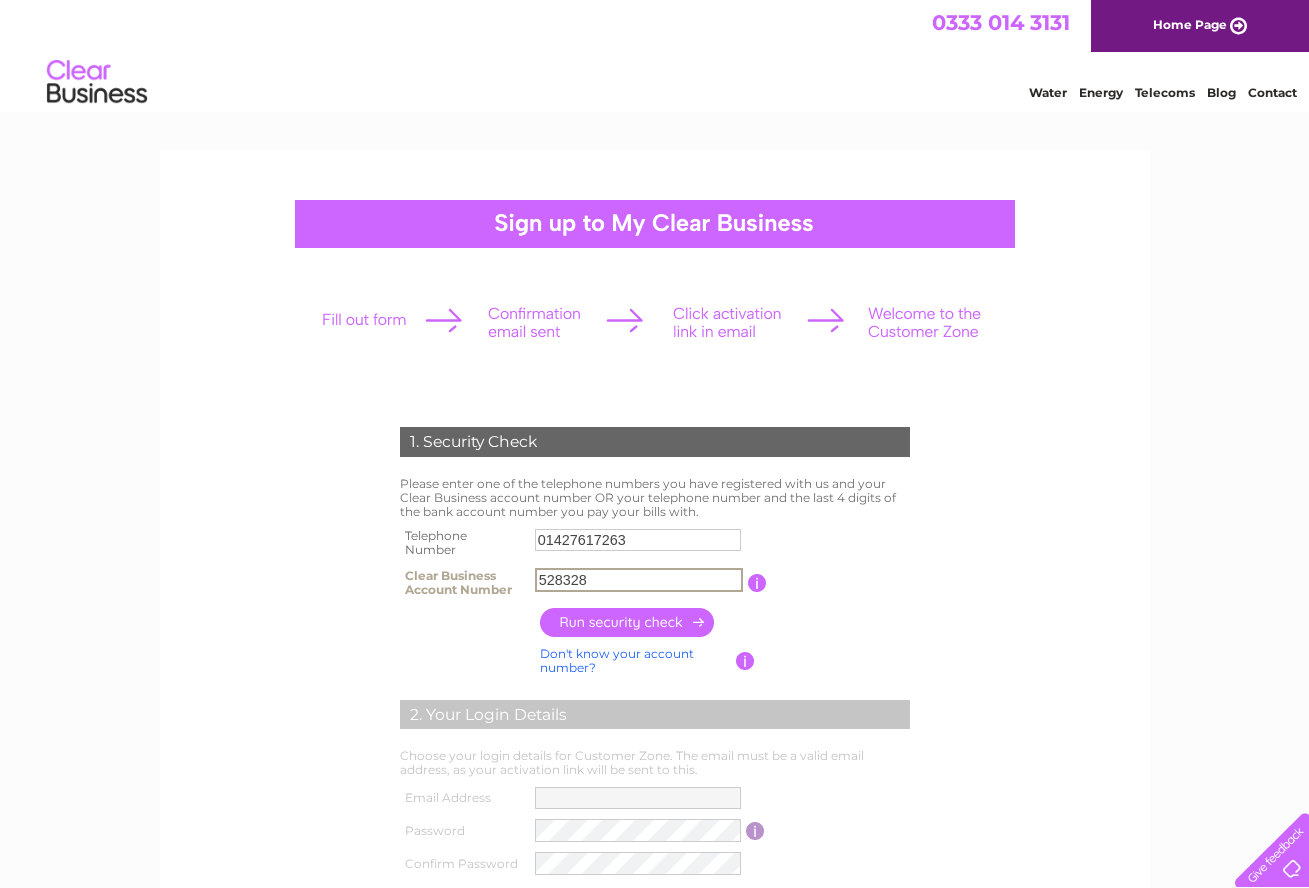 type on "528328" 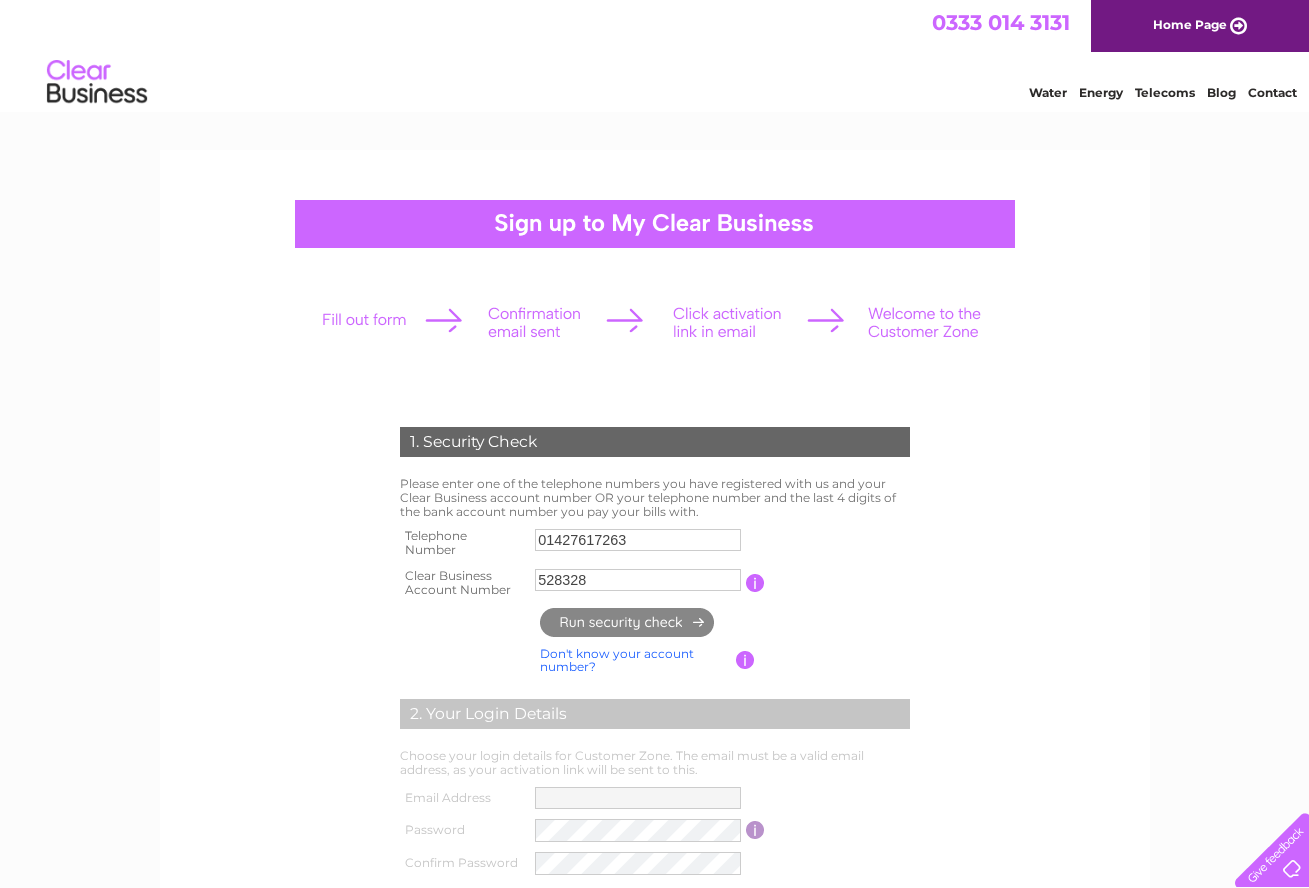 type on "**********" 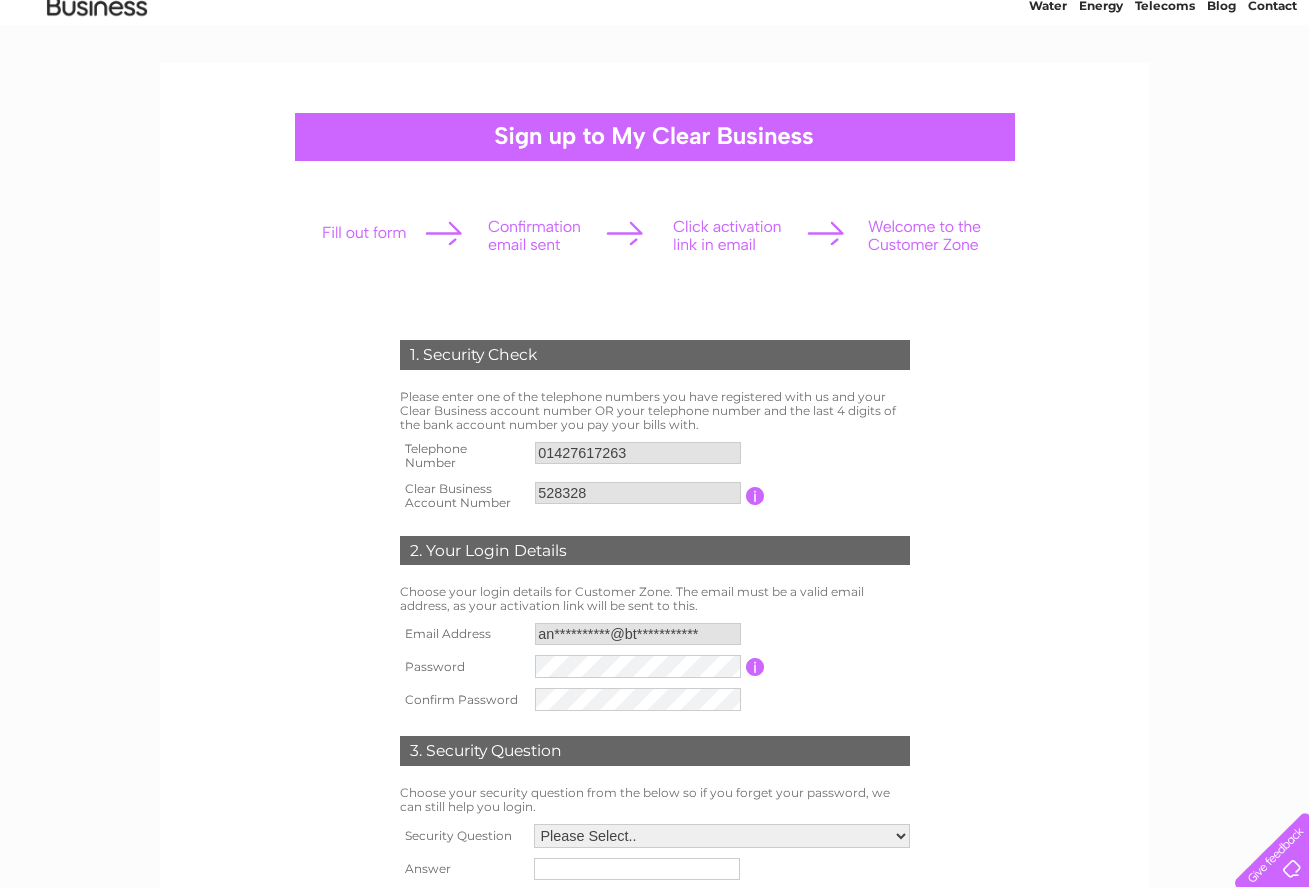 scroll, scrollTop: 91, scrollLeft: 0, axis: vertical 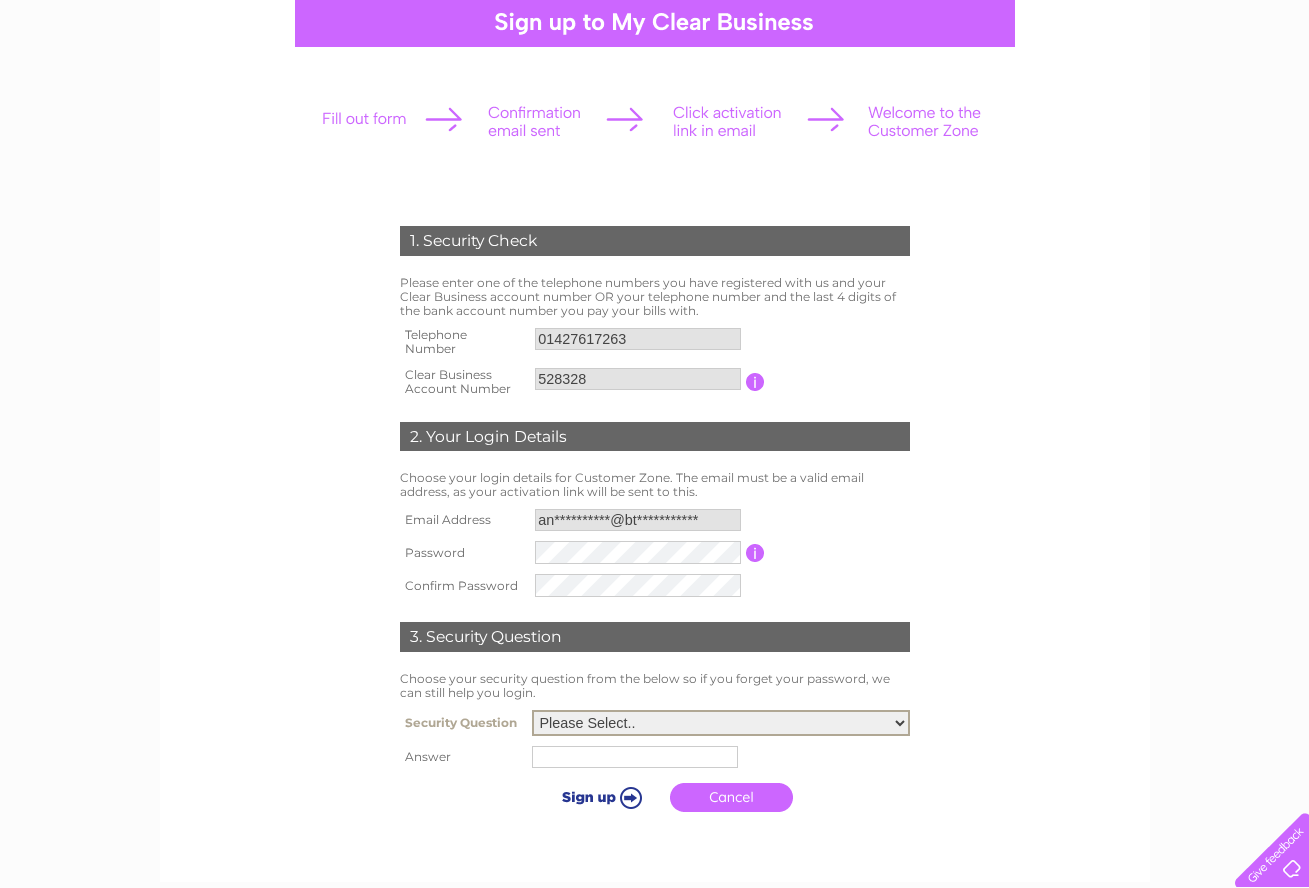 select on "4" 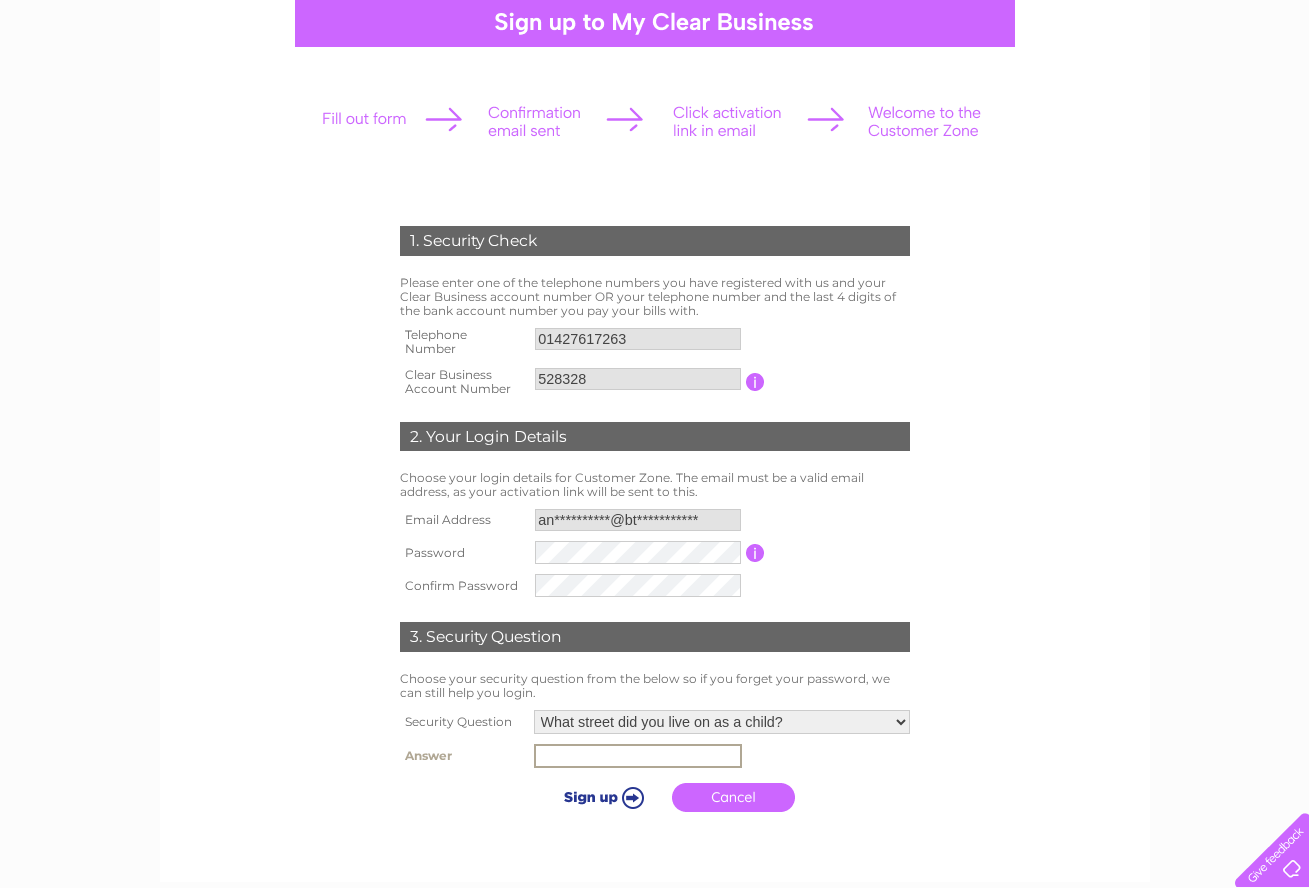 click at bounding box center (638, 756) 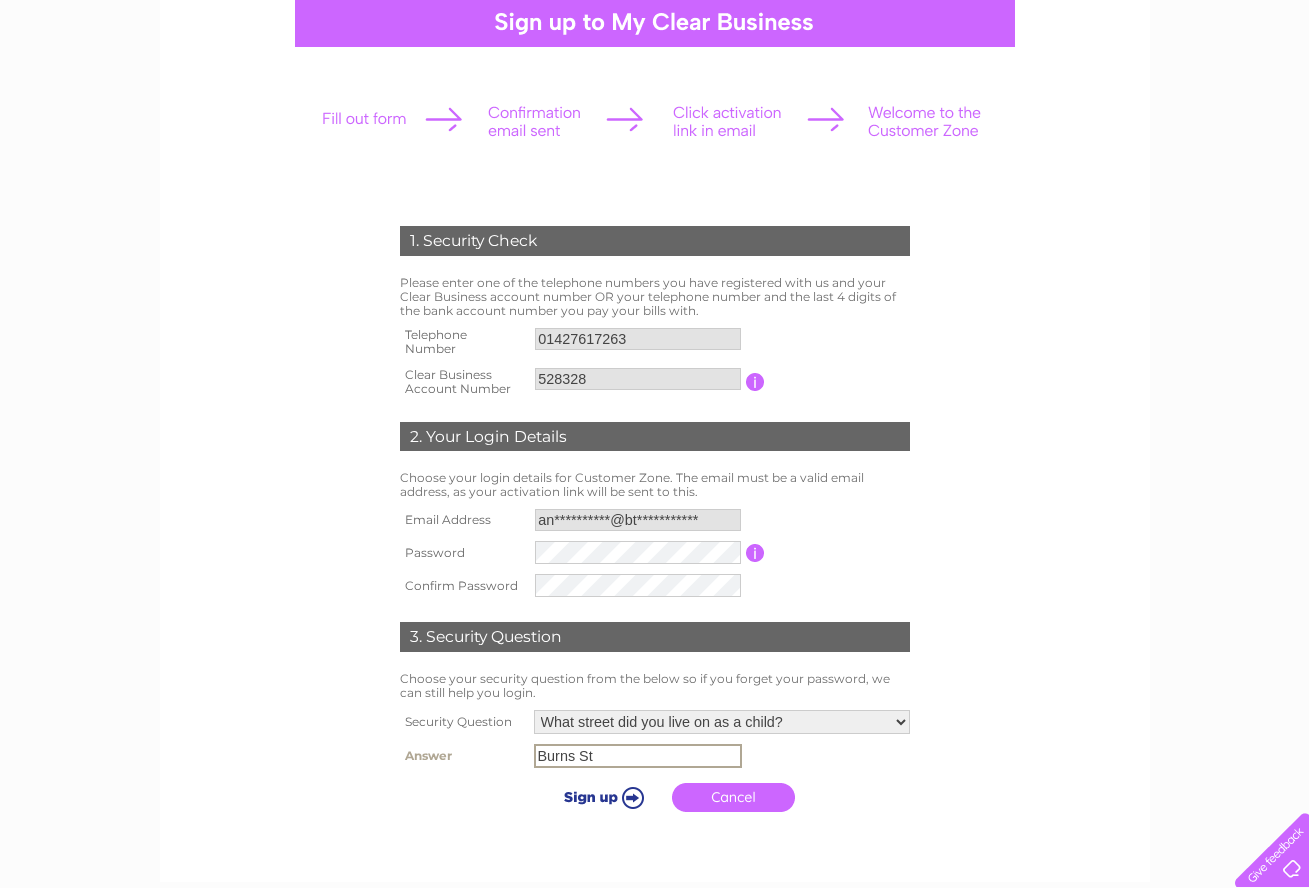 type on "Burns St" 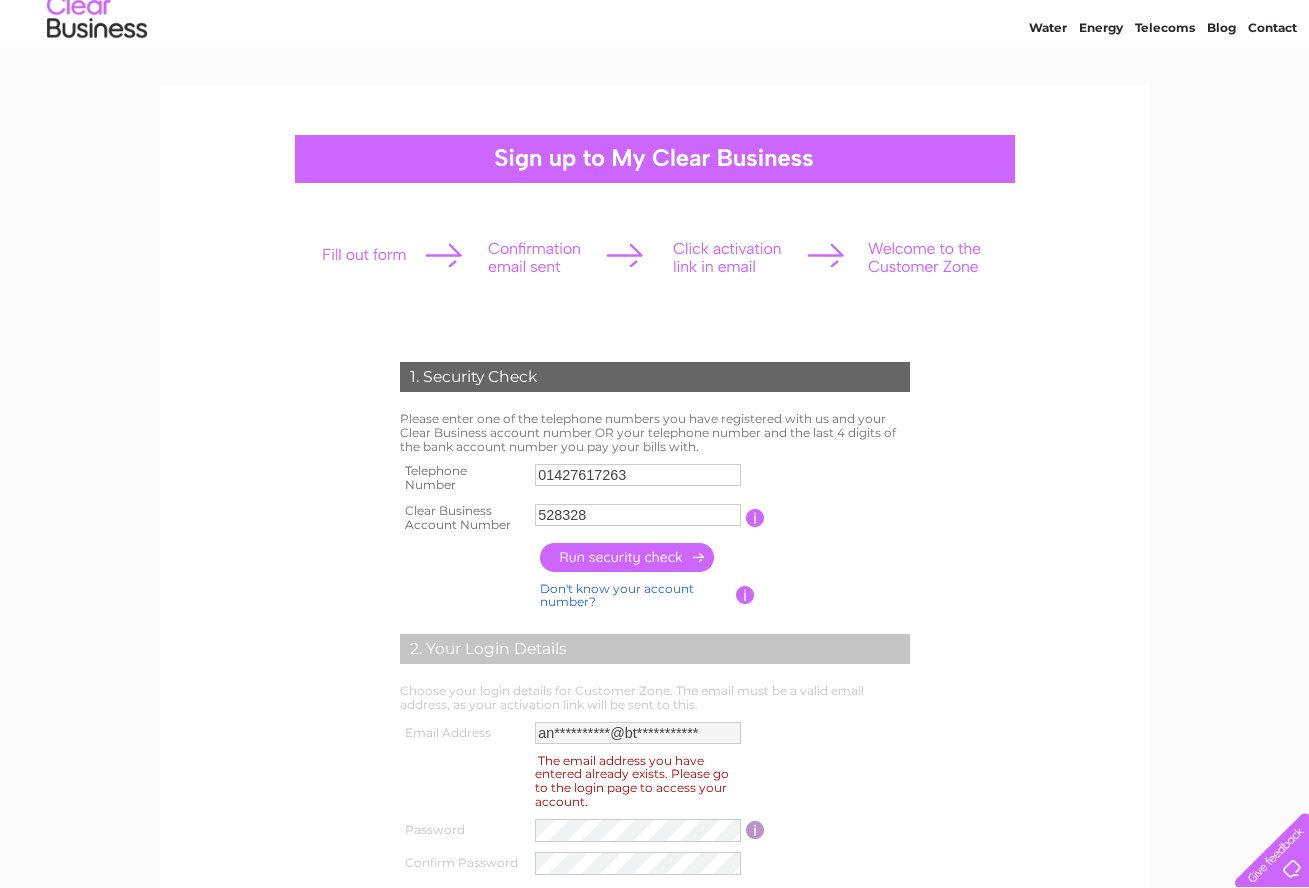 scroll, scrollTop: 0, scrollLeft: 0, axis: both 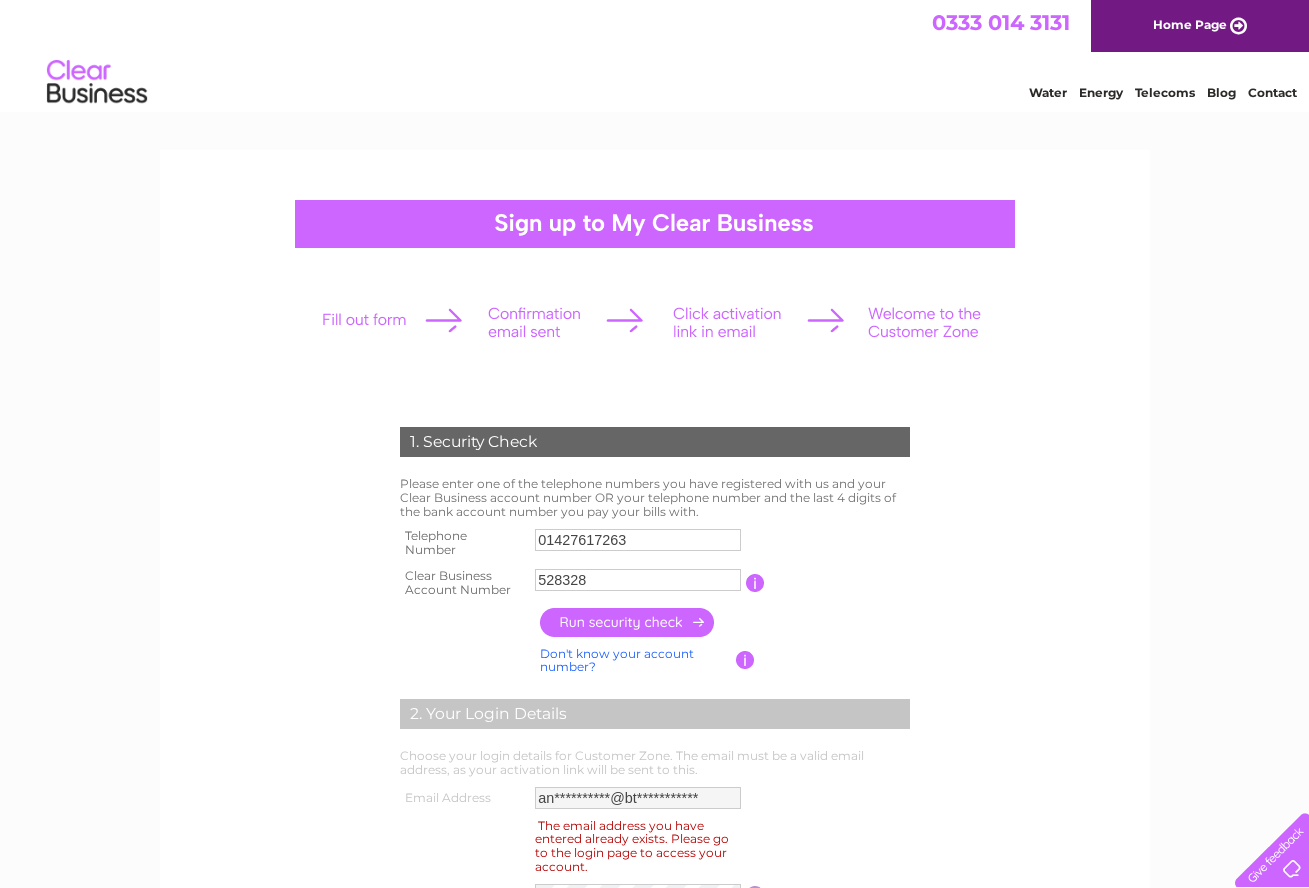 click on "Home Page" at bounding box center [1200, 26] 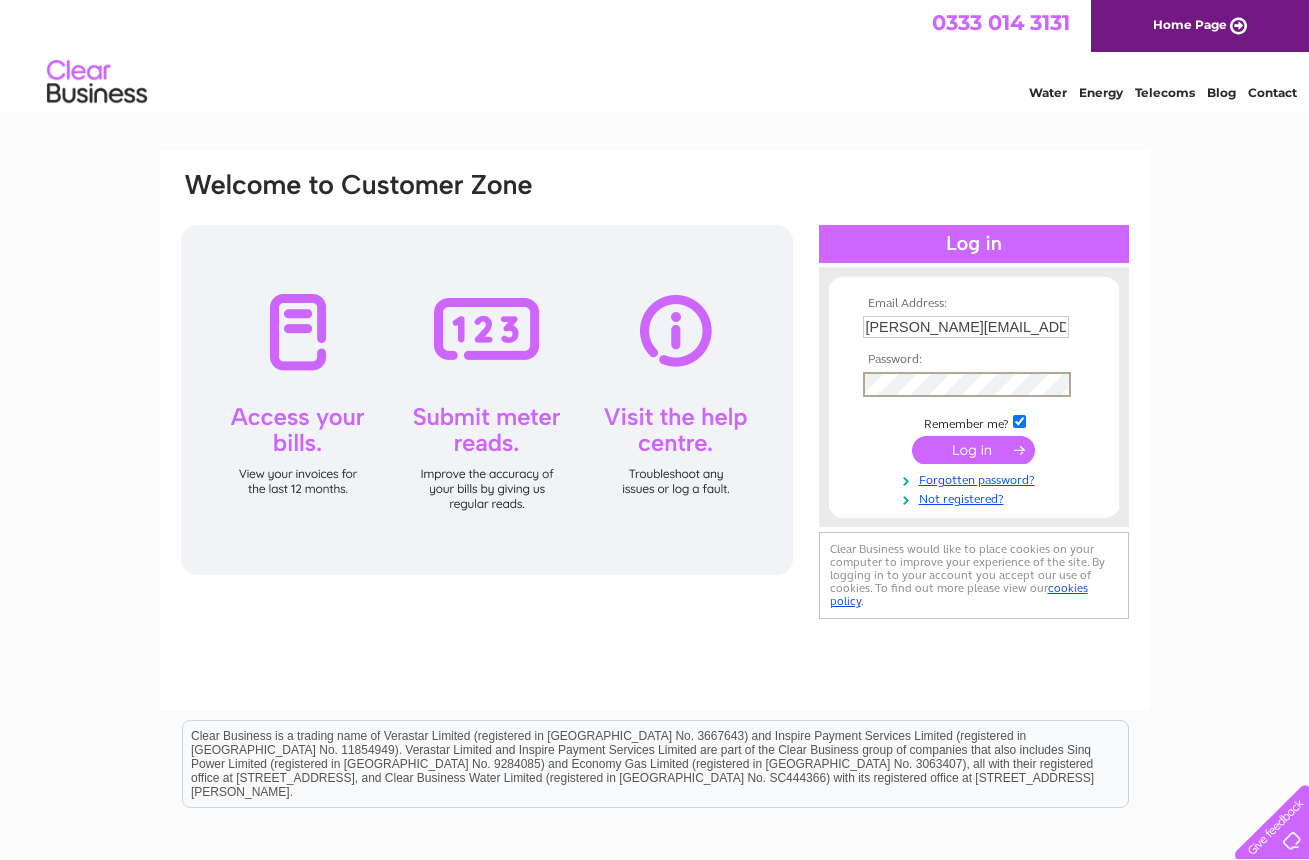 scroll, scrollTop: 0, scrollLeft: 0, axis: both 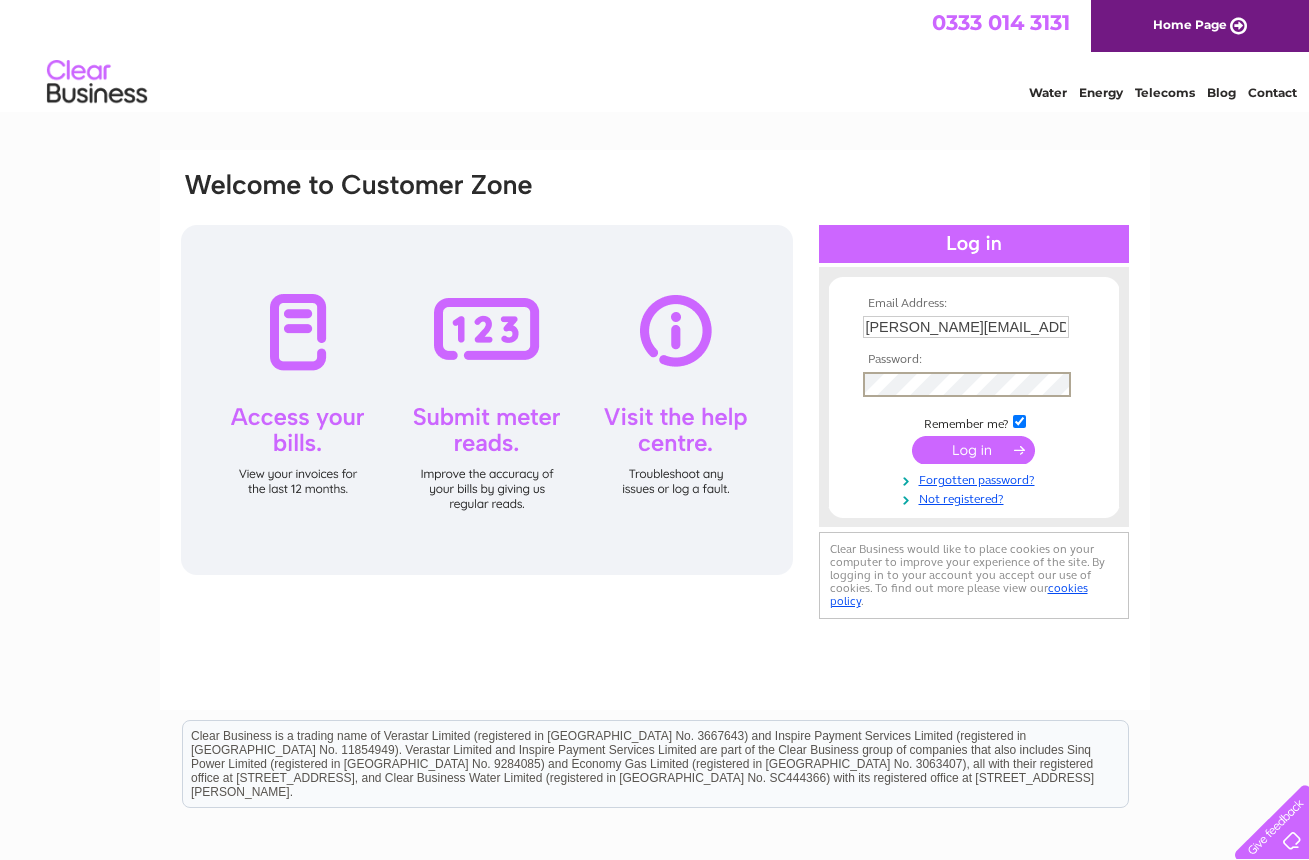 click at bounding box center [973, 450] 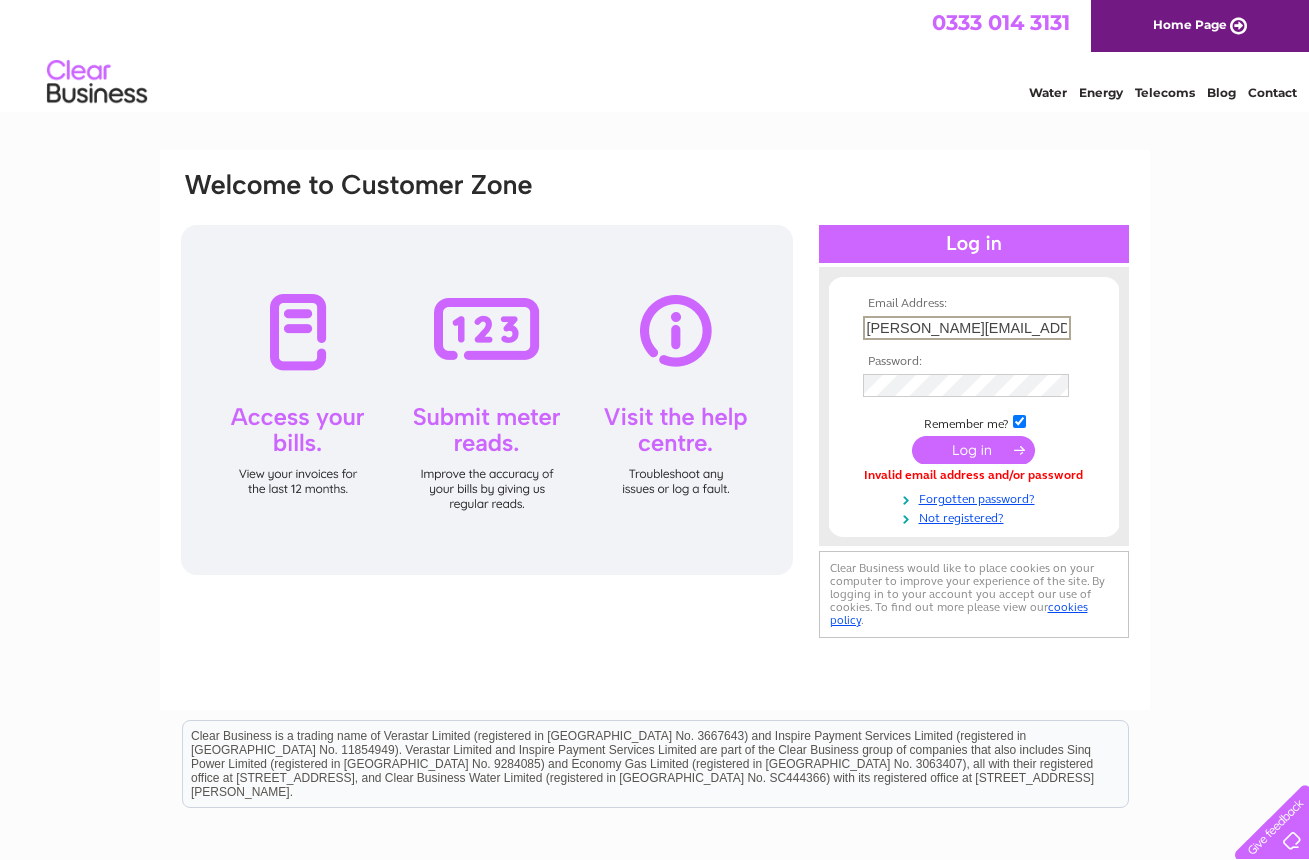 scroll, scrollTop: 0, scrollLeft: 0, axis: both 